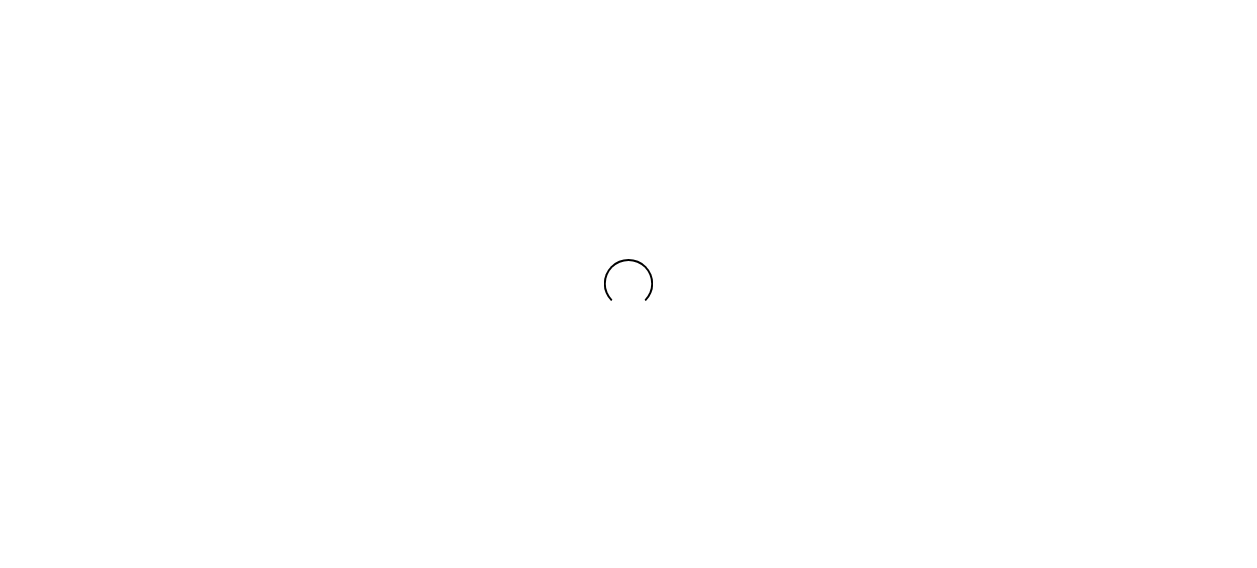 scroll, scrollTop: 0, scrollLeft: 0, axis: both 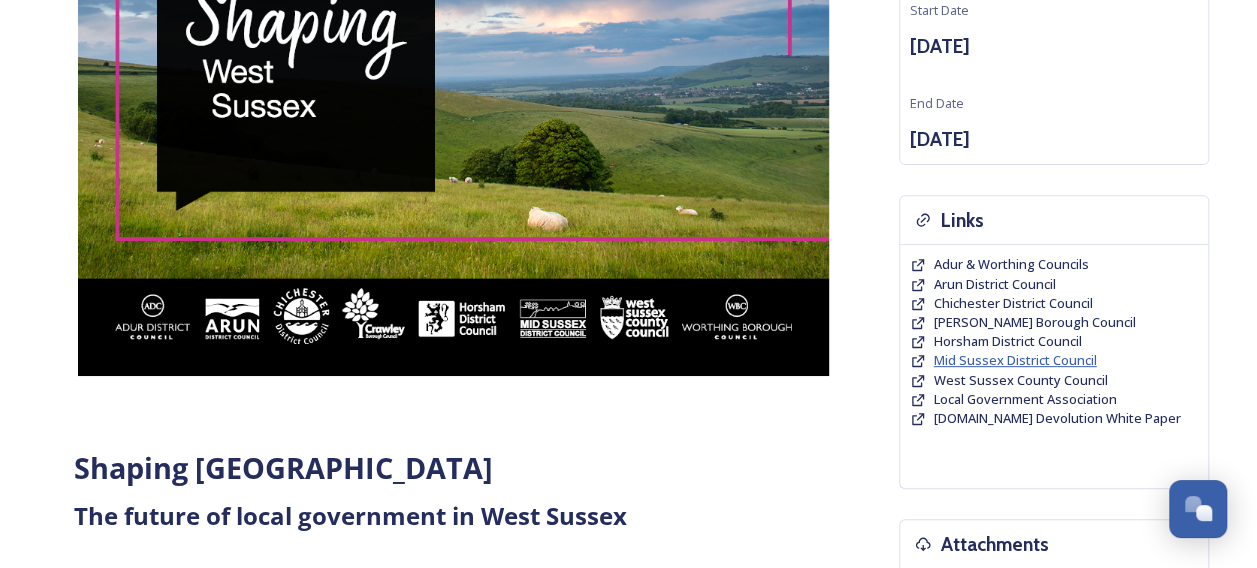 click on "Mid Sussex District Council" at bounding box center [1015, 360] 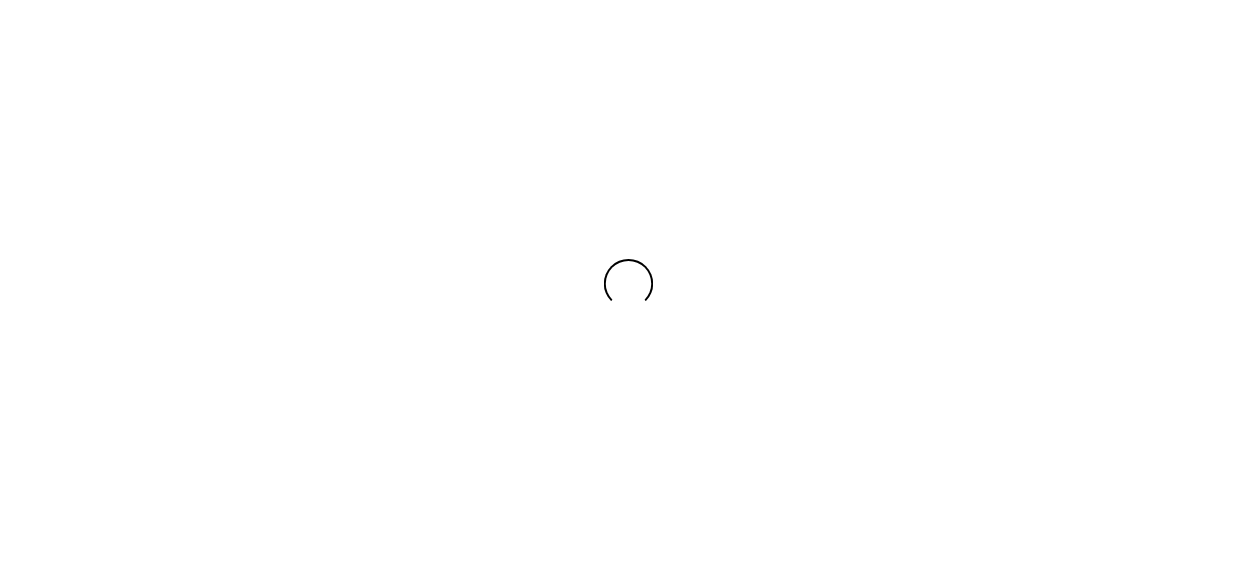scroll, scrollTop: 0, scrollLeft: 0, axis: both 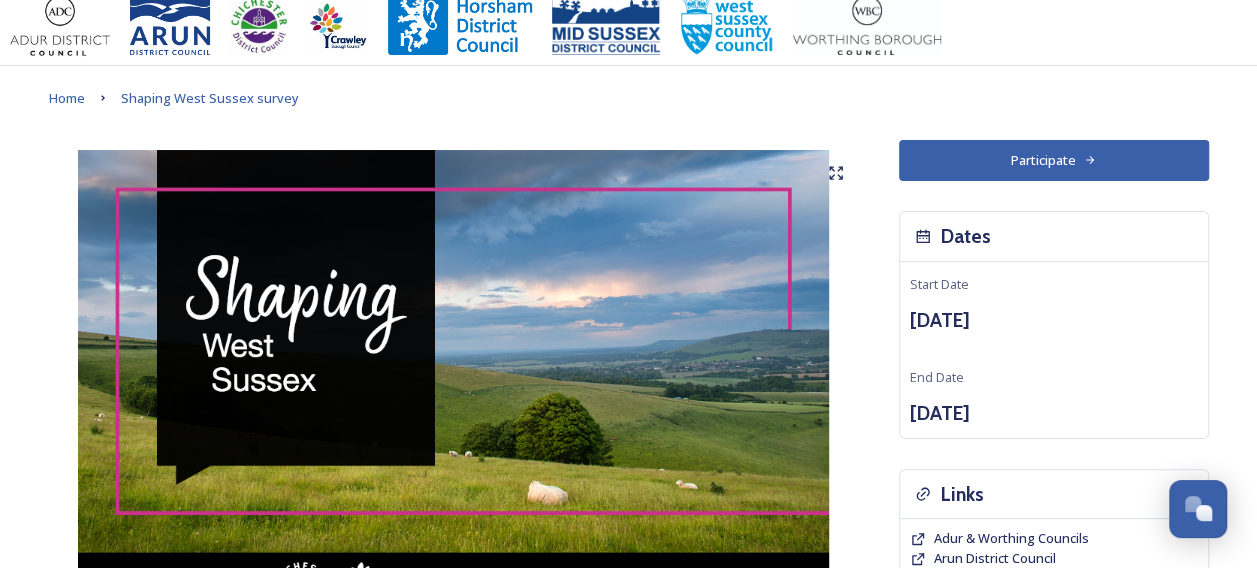 click on "Participate" at bounding box center (1054, 160) 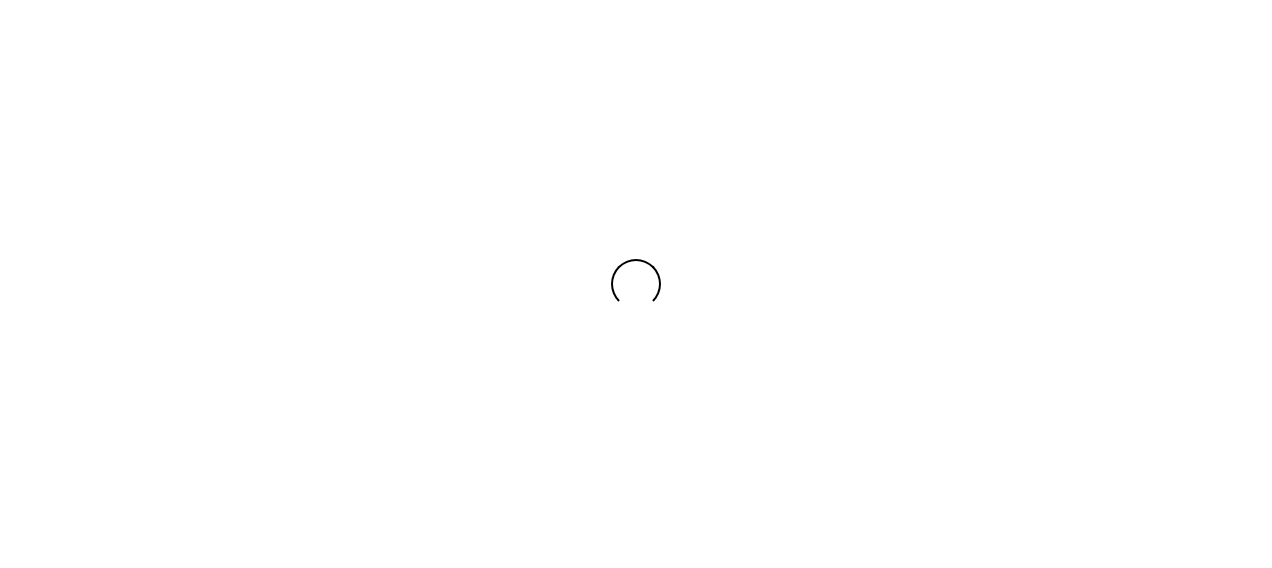 scroll, scrollTop: 0, scrollLeft: 0, axis: both 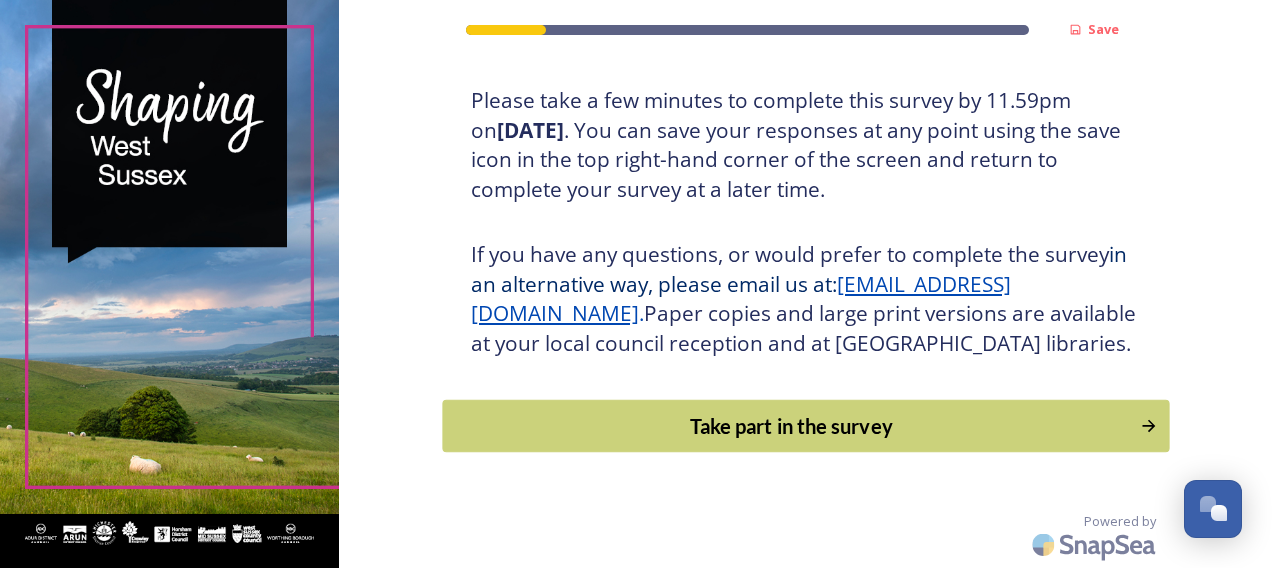 click on "Take part in the survey" at bounding box center (791, 426) 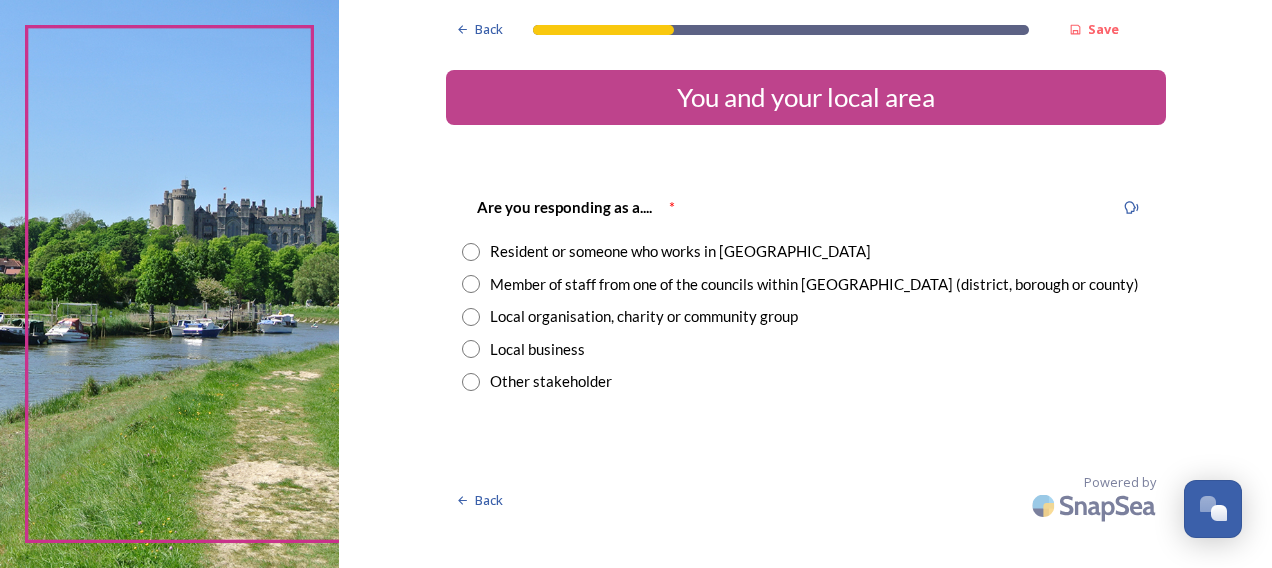 click at bounding box center [471, 252] 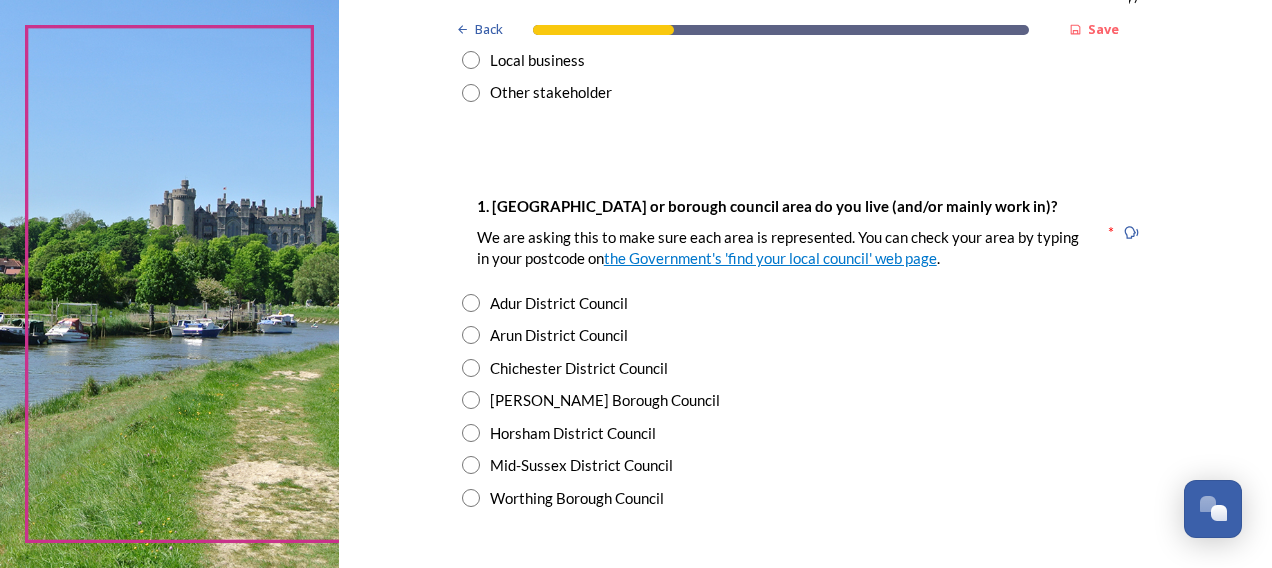scroll, scrollTop: 379, scrollLeft: 0, axis: vertical 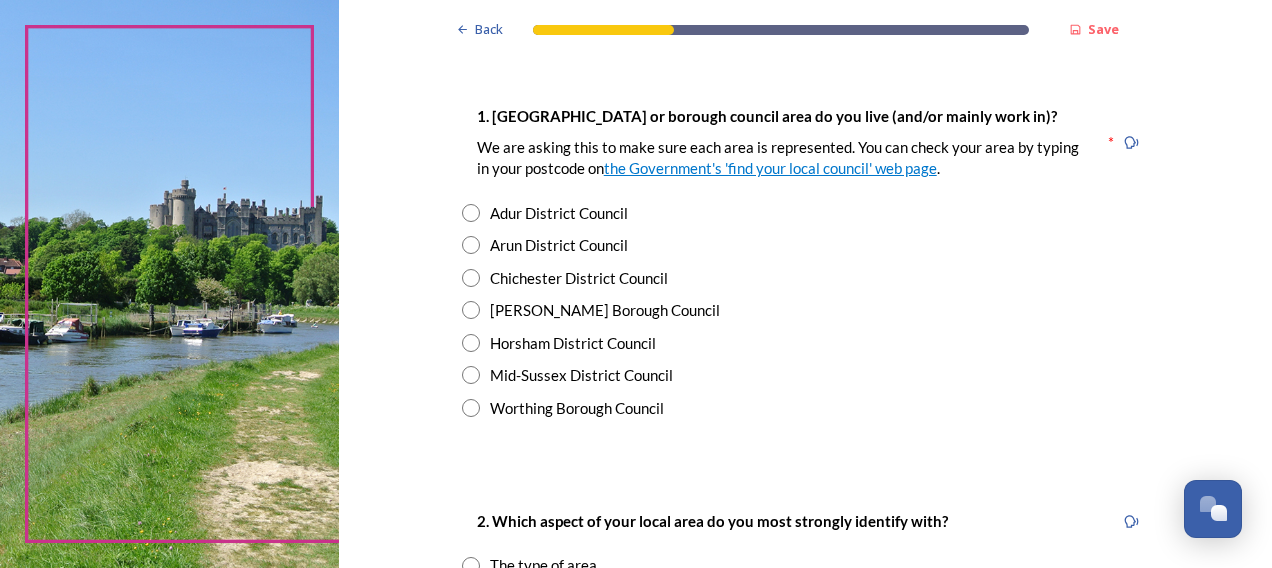 click at bounding box center (471, 375) 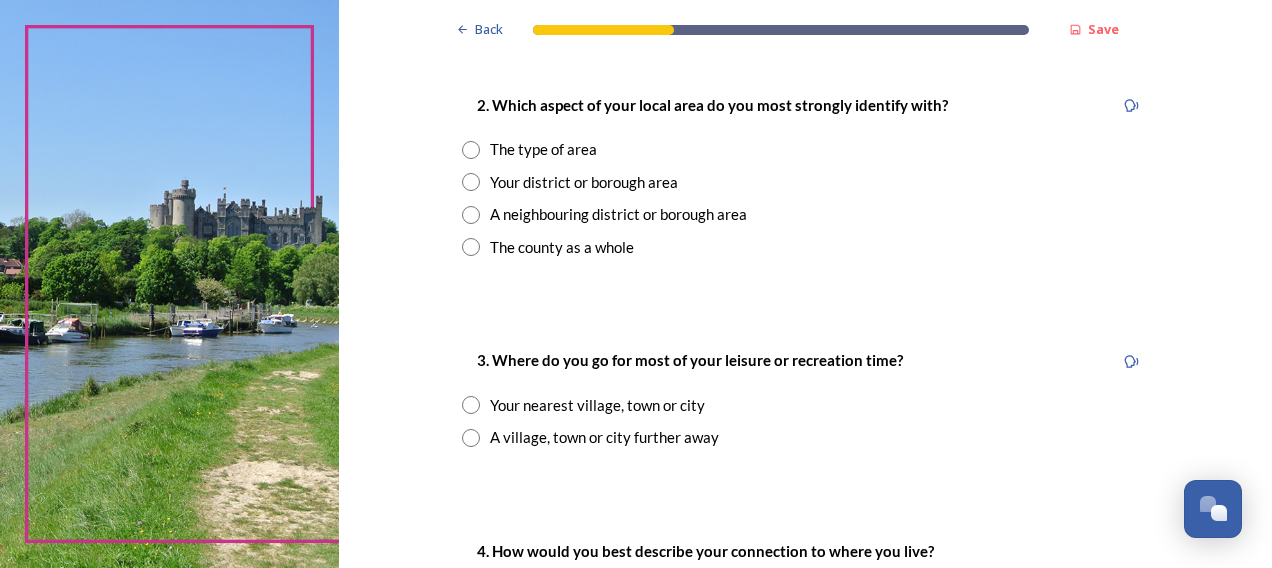 scroll, scrollTop: 792, scrollLeft: 0, axis: vertical 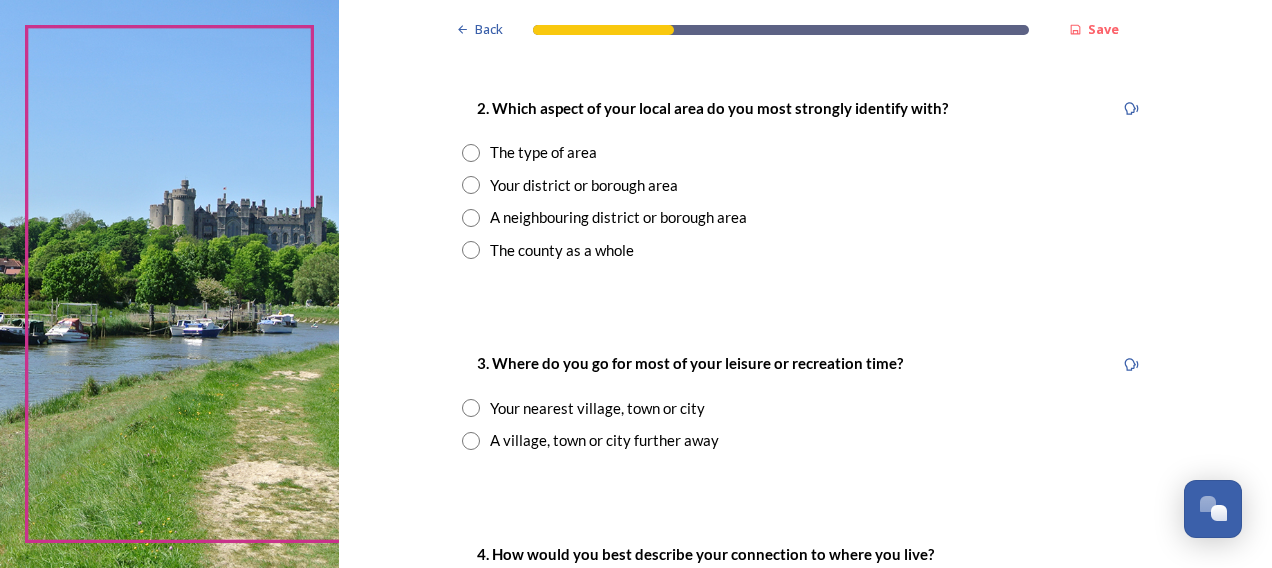 click at bounding box center (471, 153) 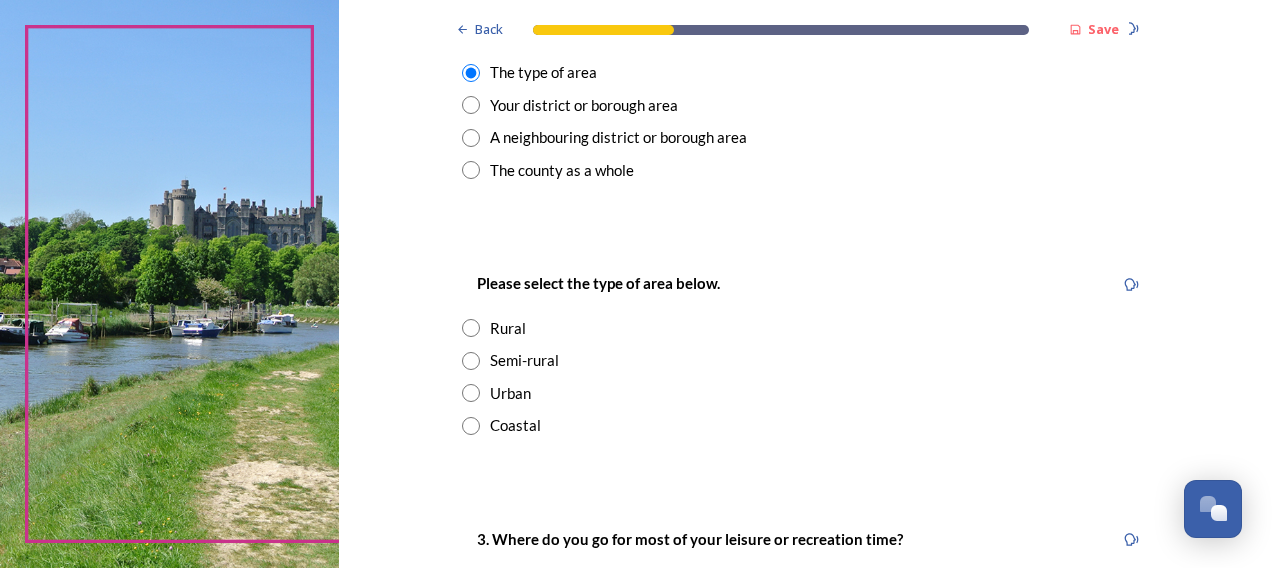 scroll, scrollTop: 1052, scrollLeft: 0, axis: vertical 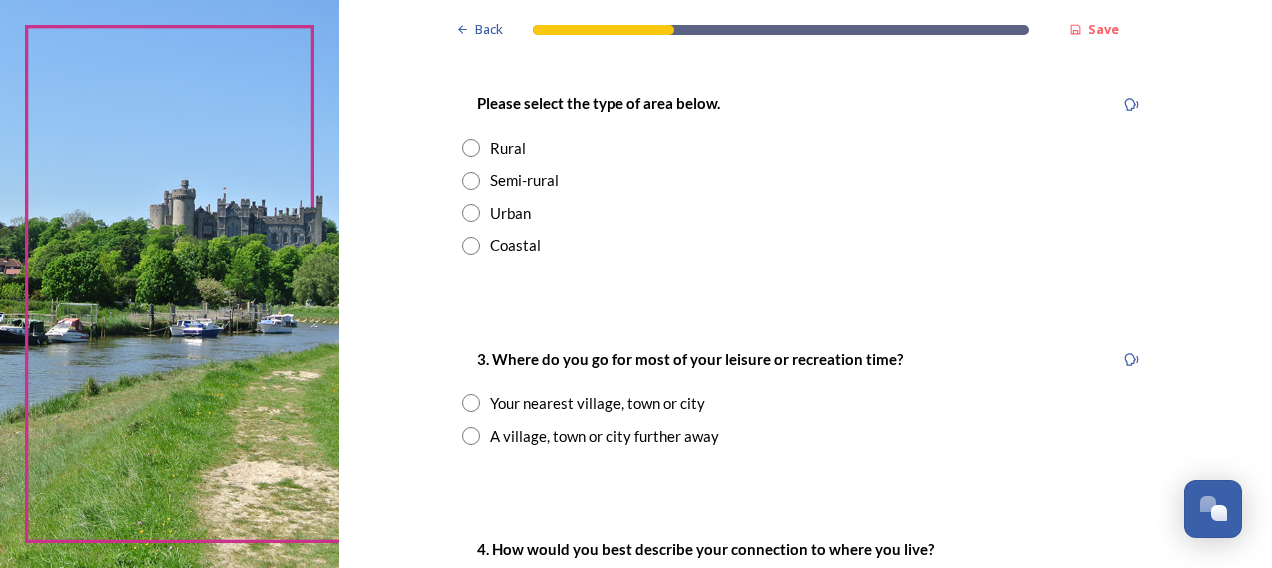 click at bounding box center [471, 181] 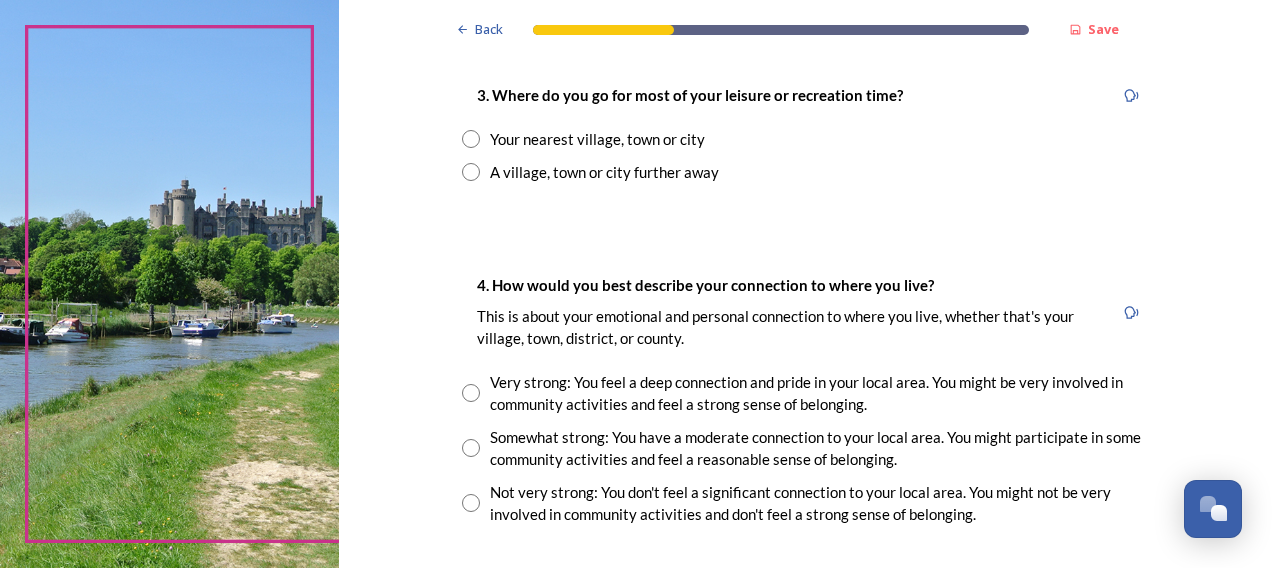 scroll, scrollTop: 1329, scrollLeft: 0, axis: vertical 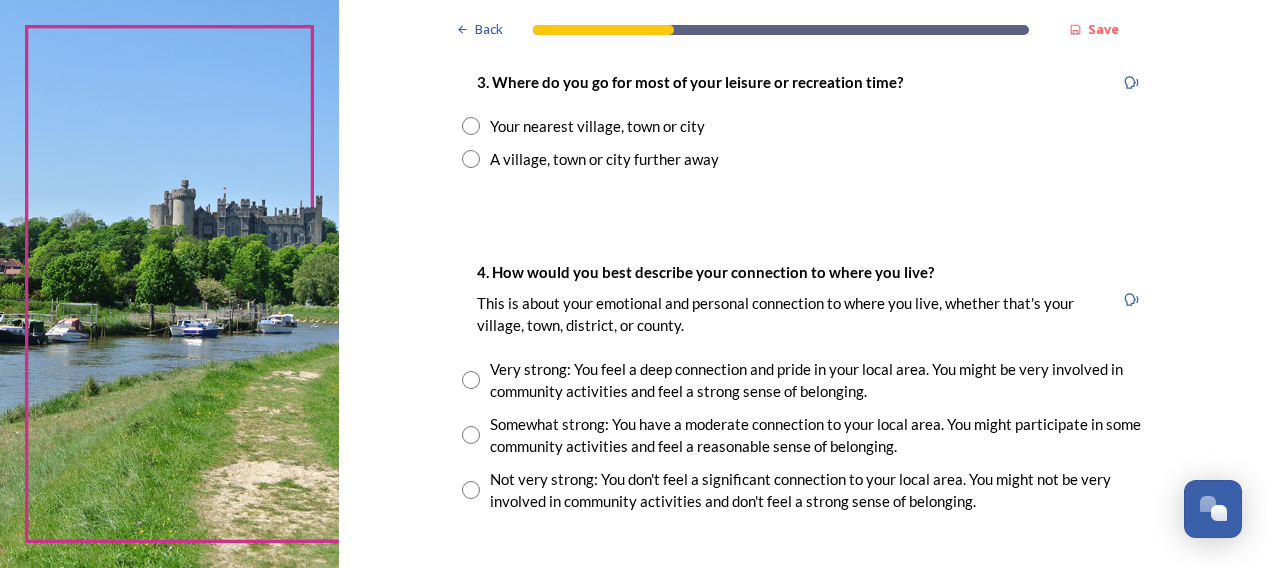 click at bounding box center (471, 126) 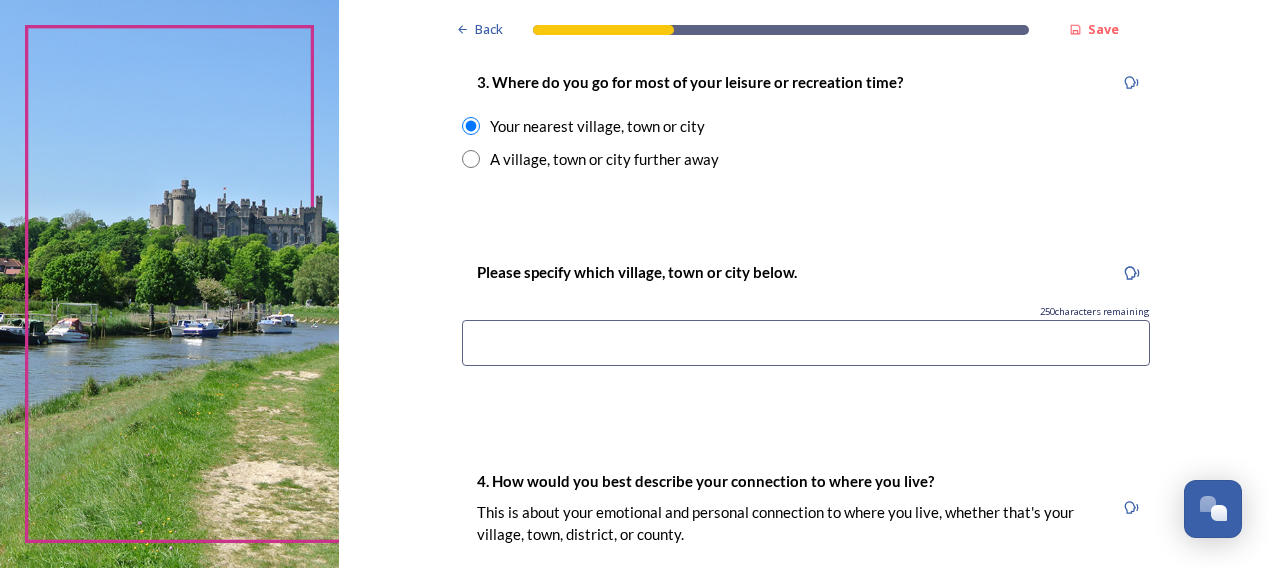 click at bounding box center [806, 343] 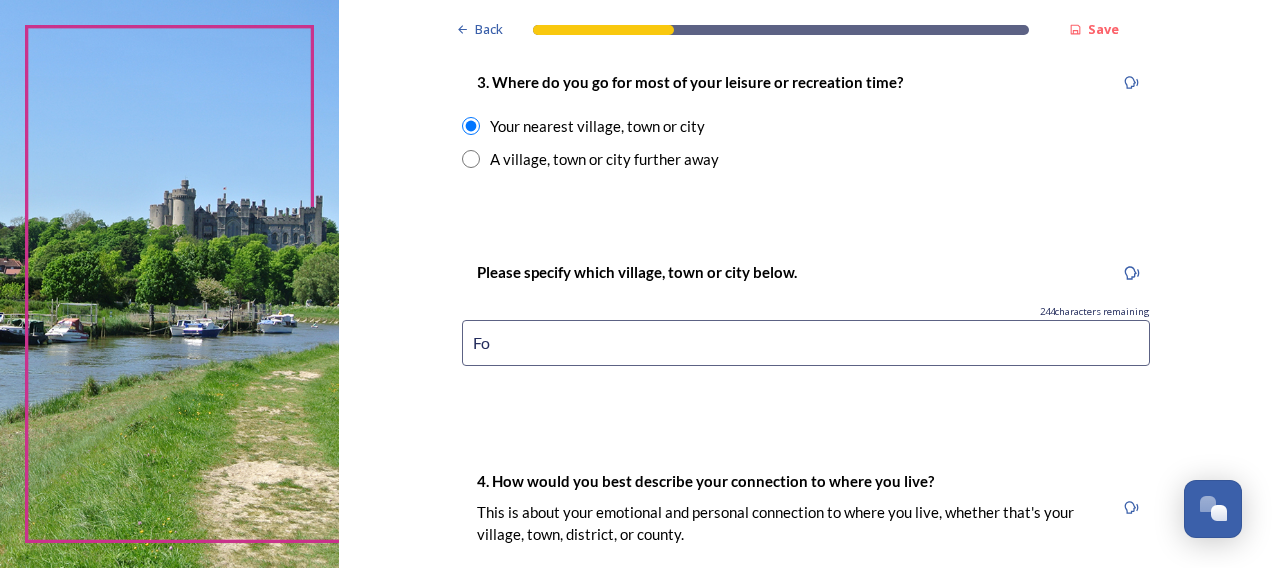 type on "F" 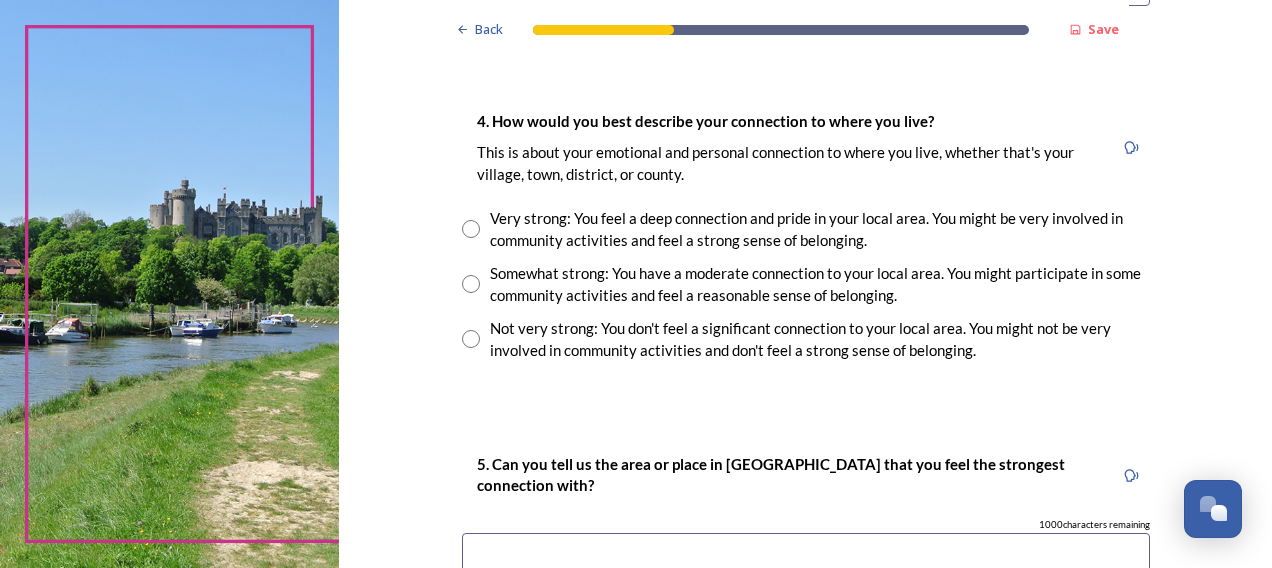 scroll, scrollTop: 1711, scrollLeft: 0, axis: vertical 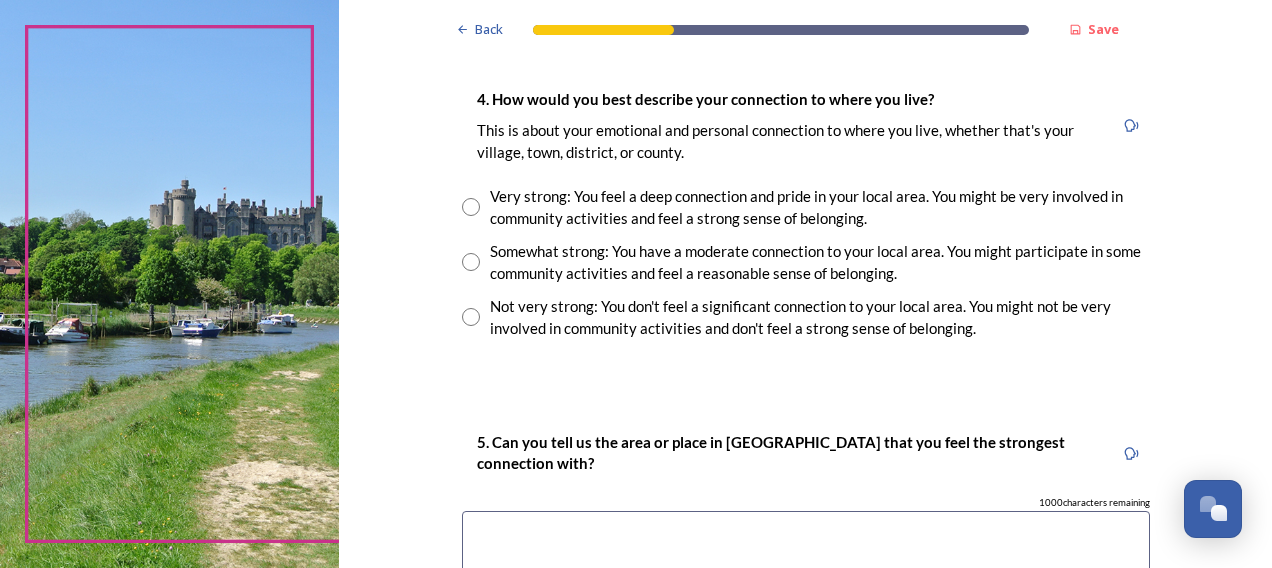 type on "East Grinstead" 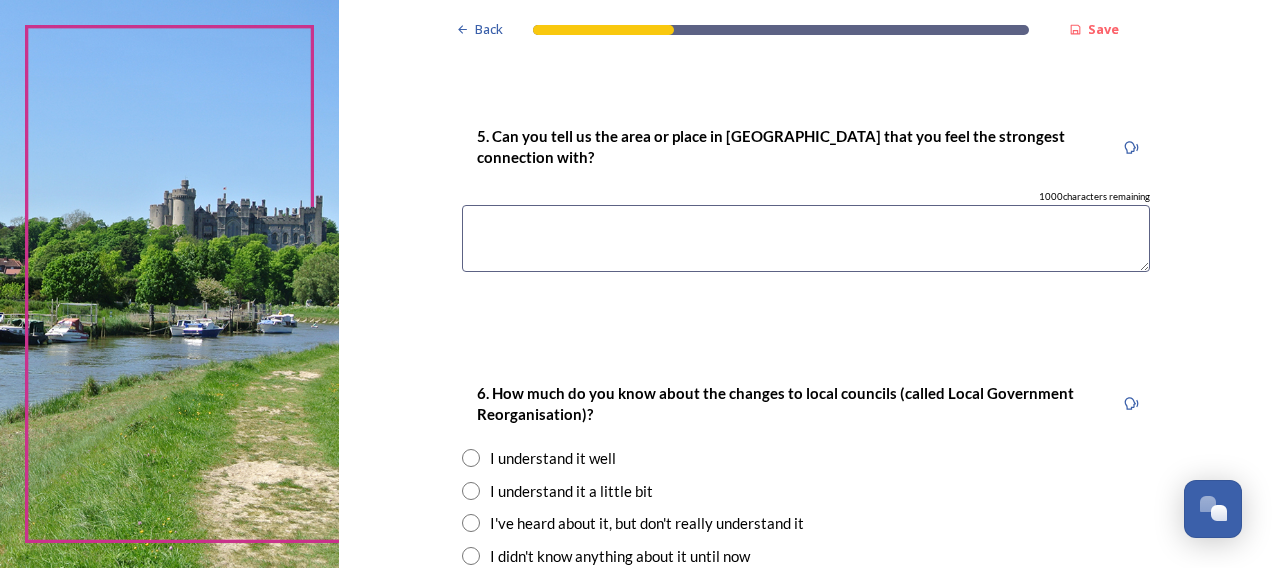scroll, scrollTop: 2021, scrollLeft: 0, axis: vertical 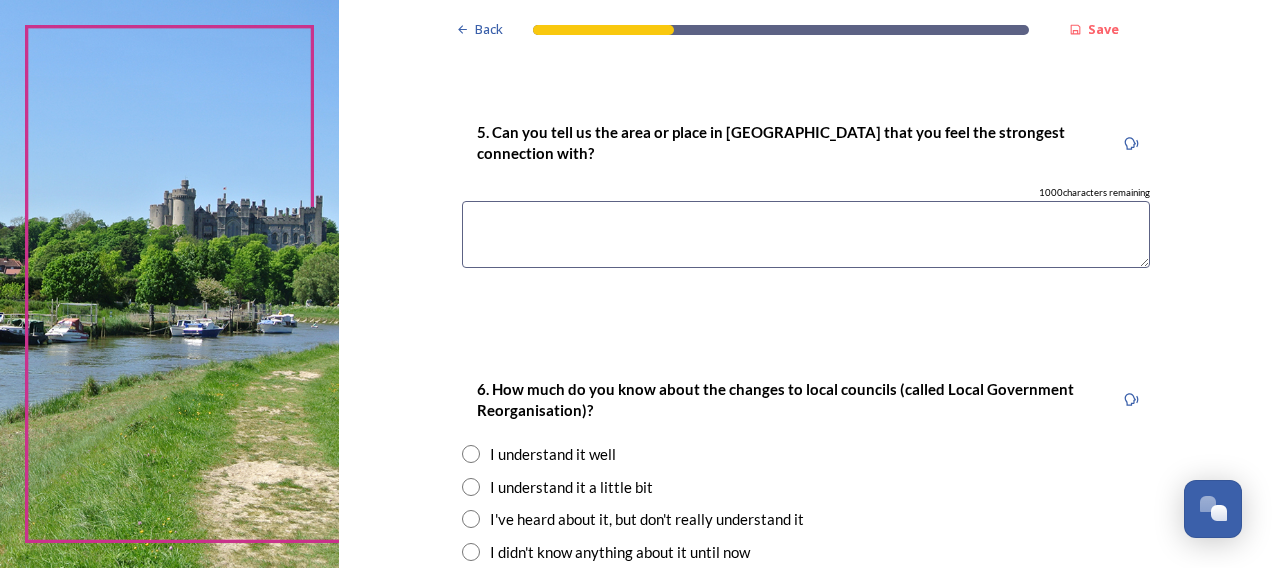 click at bounding box center (806, 234) 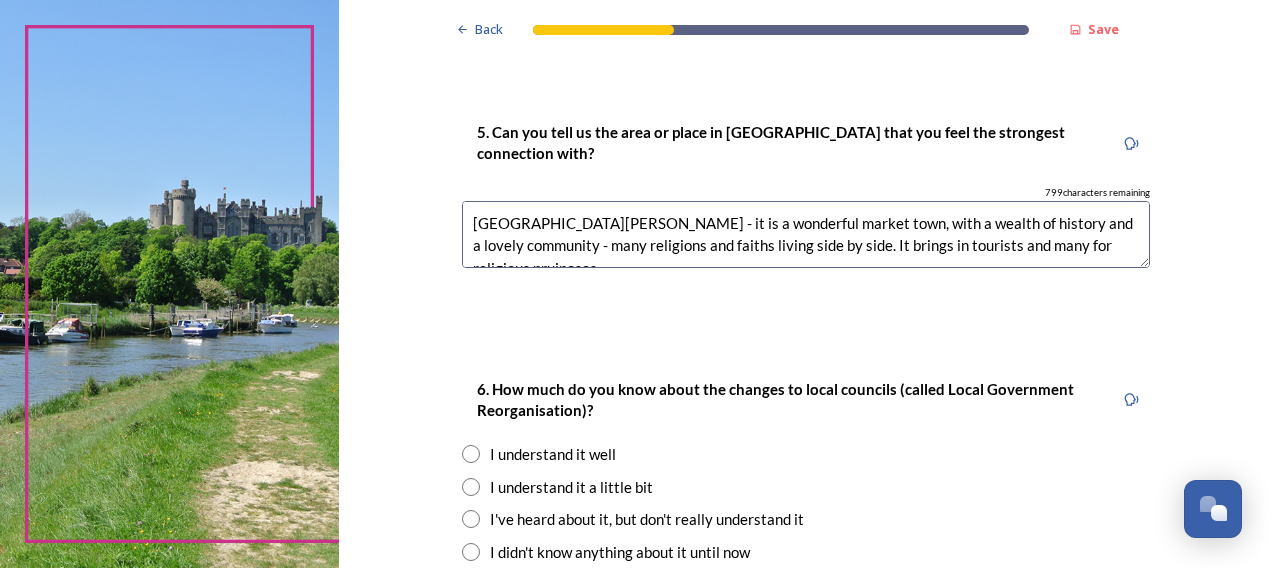 click on "East Grinstead - it is a wonderful market town, with a wealth of history and a lovely community - many religions and faiths living side by side. It brings in tourists and many for religious pruiposes." at bounding box center (806, 234) 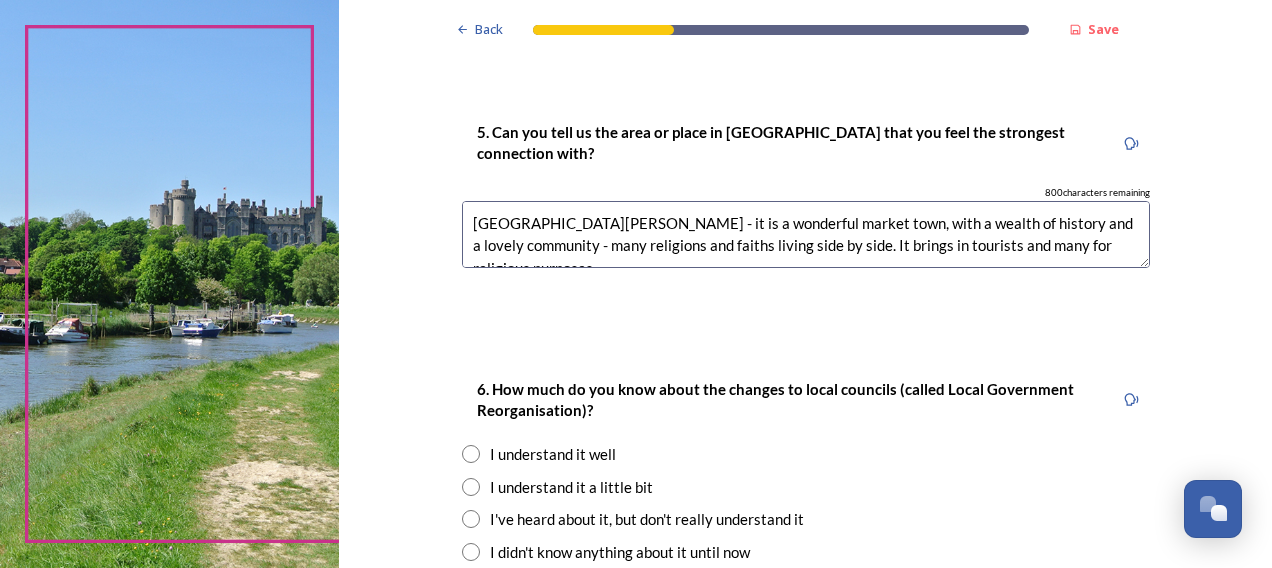 click on "East Grinstead - it is a wonderful market town, with a wealth of history and a lovely community - many religions and faiths living side by side. It brings in tourists and many for religious purposes." at bounding box center (806, 234) 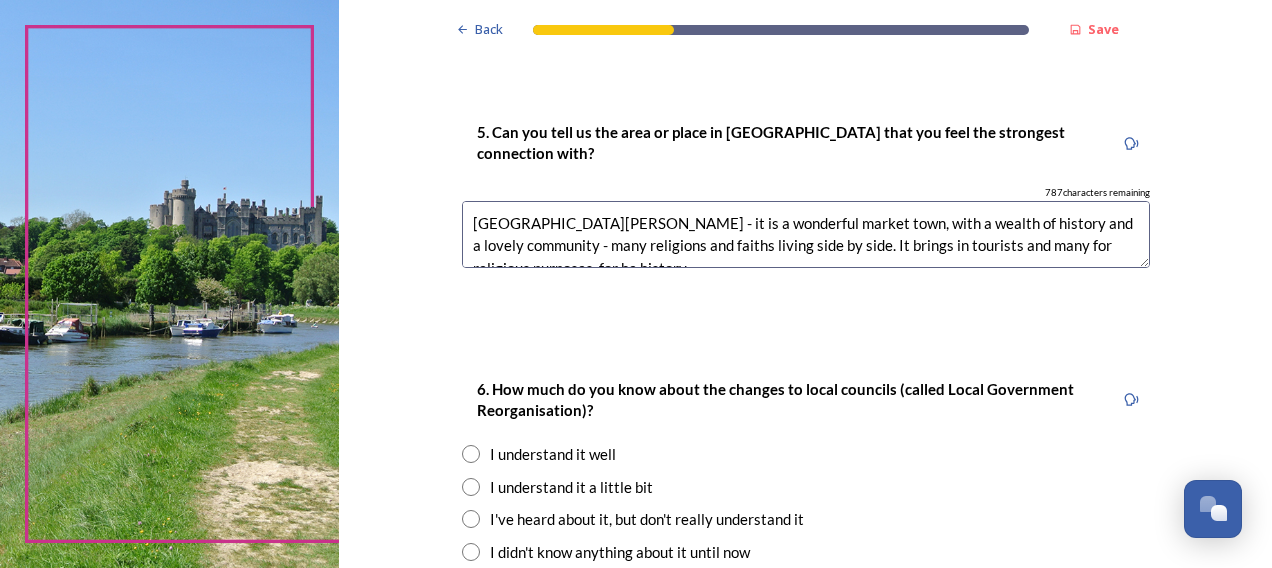 scroll, scrollTop: 10, scrollLeft: 0, axis: vertical 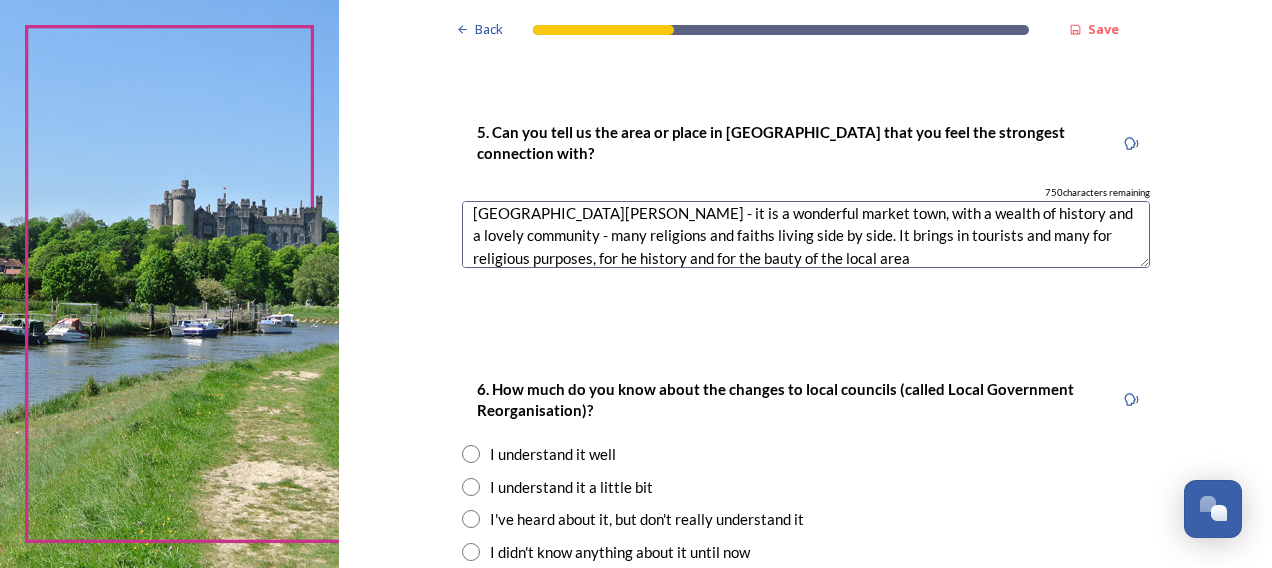 click on "East Grinstead - it is a wonderful market town, with a wealth of history and a lovely community - many religions and faiths living side by side. It brings in tourists and many for religious purposes, for he history and for the bauty of the local area" at bounding box center (806, 234) 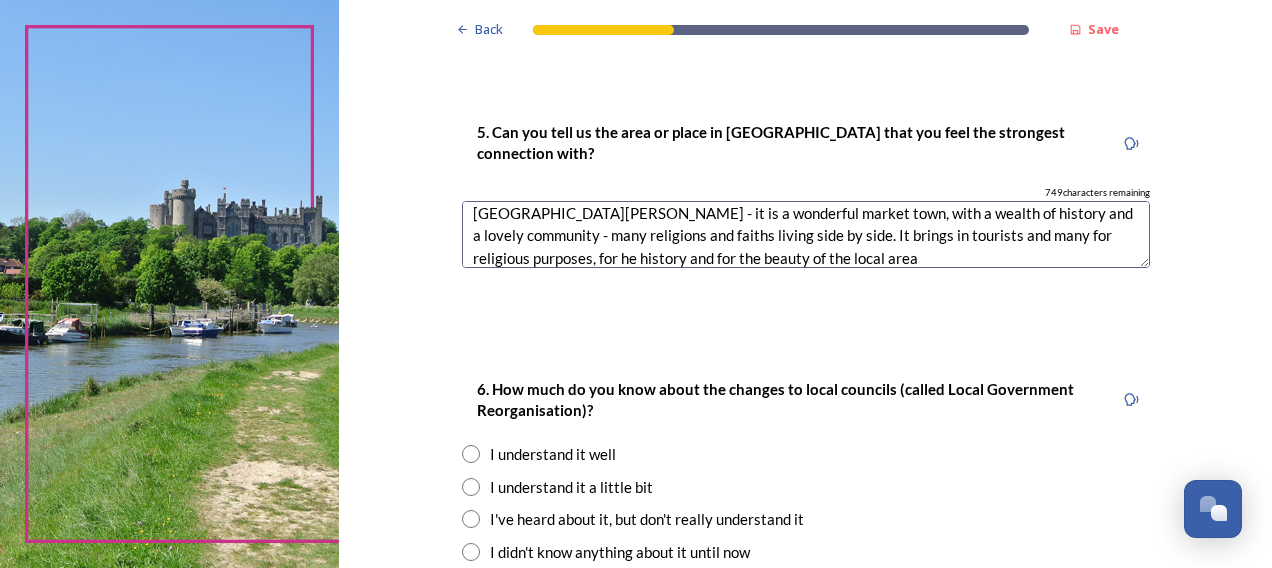 click on "East Grinstead - it is a wonderful market town, with a wealth of history and a lovely community - many religions and faiths living side by side. It brings in tourists and many for religious purposes, for he history and for the beauty of the local area" at bounding box center (806, 234) 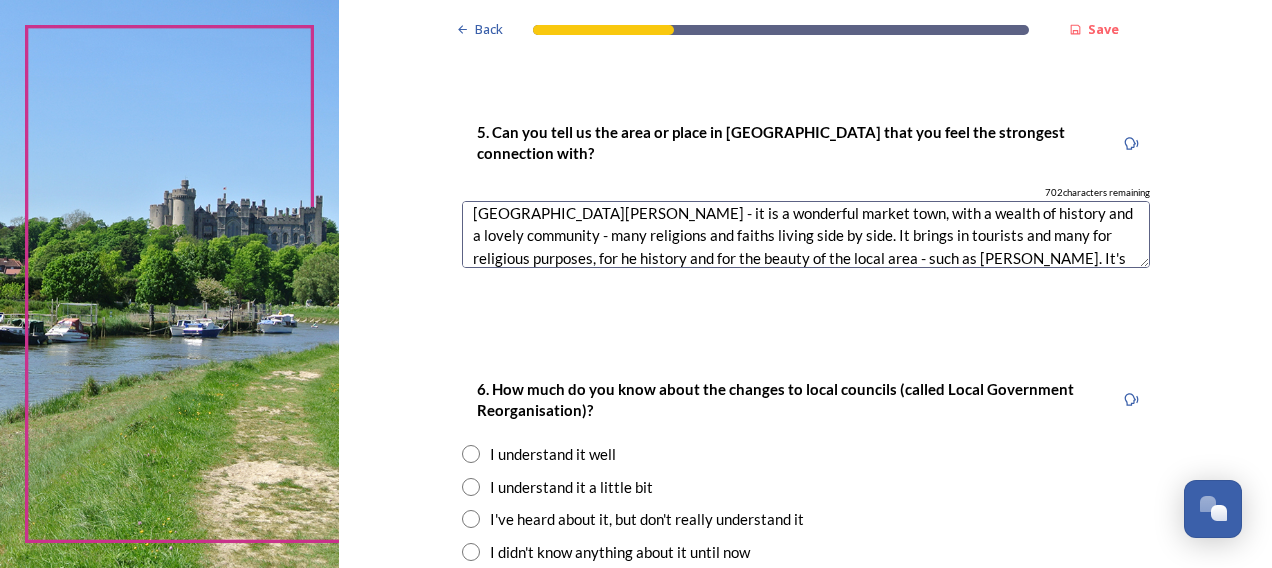 click on "East Grinstead - it is a wonderful market town, with a wealth of history and a lovely community - many religions and faiths living side by side. It brings in tourists and many for religious purposes, for he history and for the beauty of the local area - such as Standen. It's great for schools and" at bounding box center [806, 234] 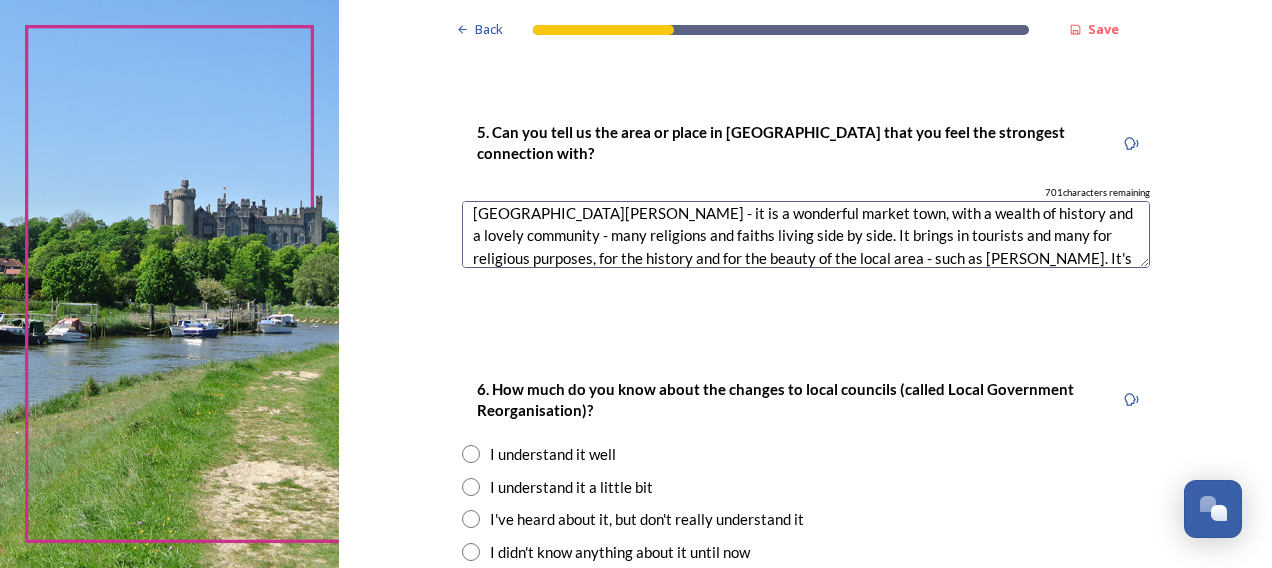 click on "East Grinstead - it is a wonderful market town, with a wealth of history and a lovely community - many religions and faiths living side by side. It brings in tourists and many for religious purposes, for the history and for the beauty of the local area - such as Standen. It's great for schools and" at bounding box center [806, 234] 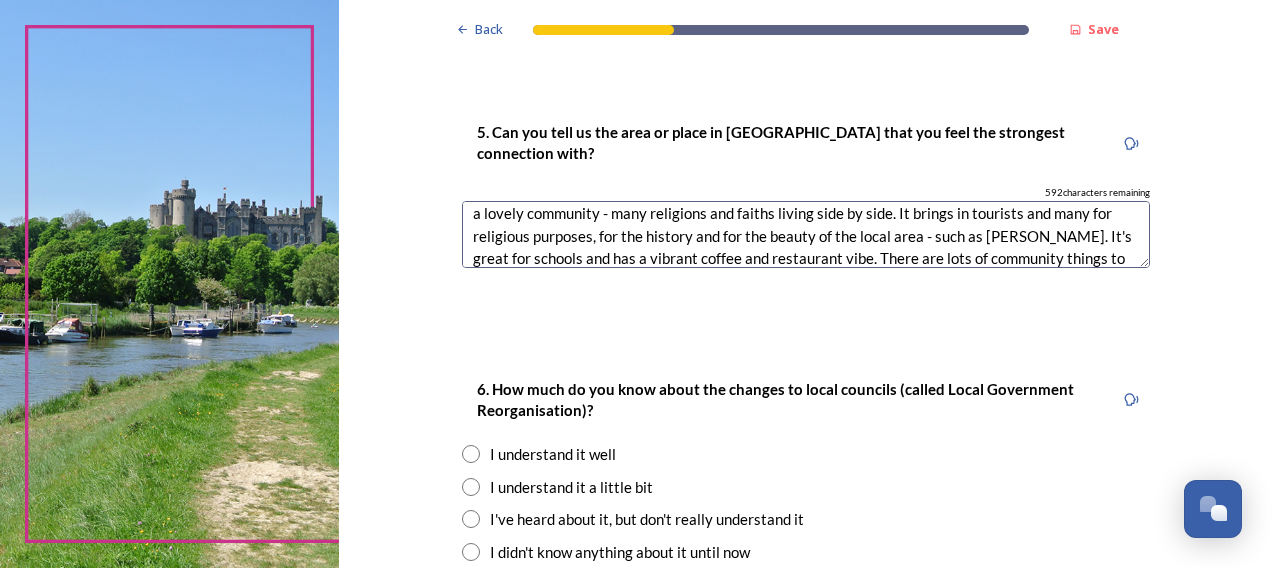 scroll, scrollTop: 55, scrollLeft: 0, axis: vertical 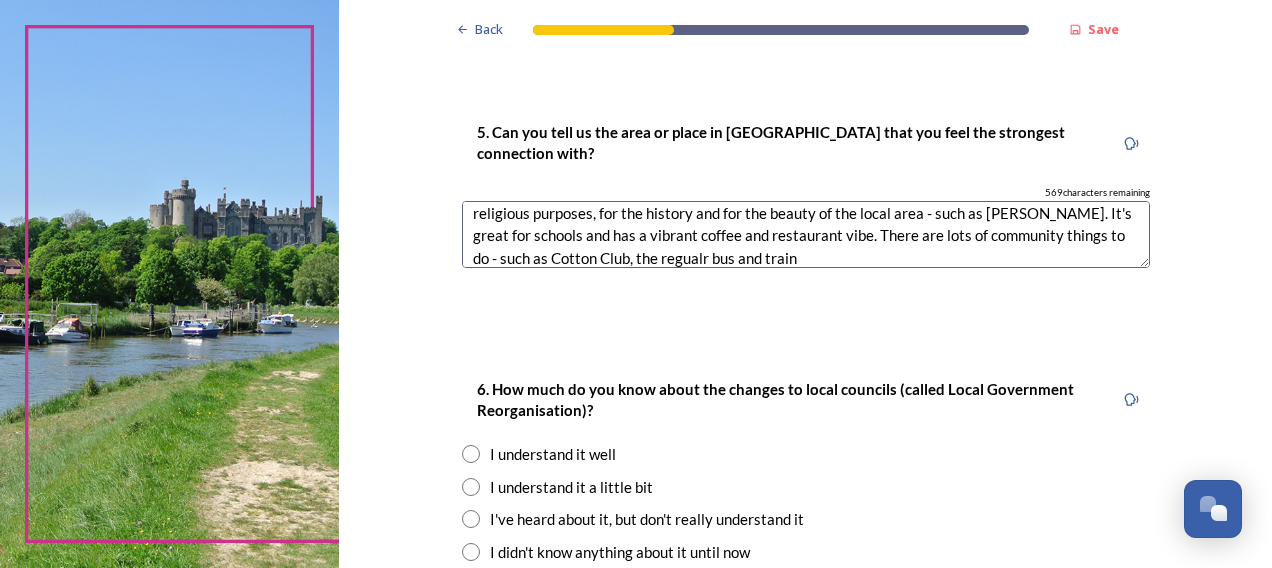 click on "East Grinstead - it is a wonderful market town, with a wealth of history and a lovely community - many religions and faiths living side by side. It brings in tourists and many for religious purposes, for the history and for the beauty of the local area - such as Standen. It's great for schools and has a vibrant coffee and restaurant vibe. There are lots of community things to do - such as Cotton Club, the regualr bus and train" at bounding box center (806, 234) 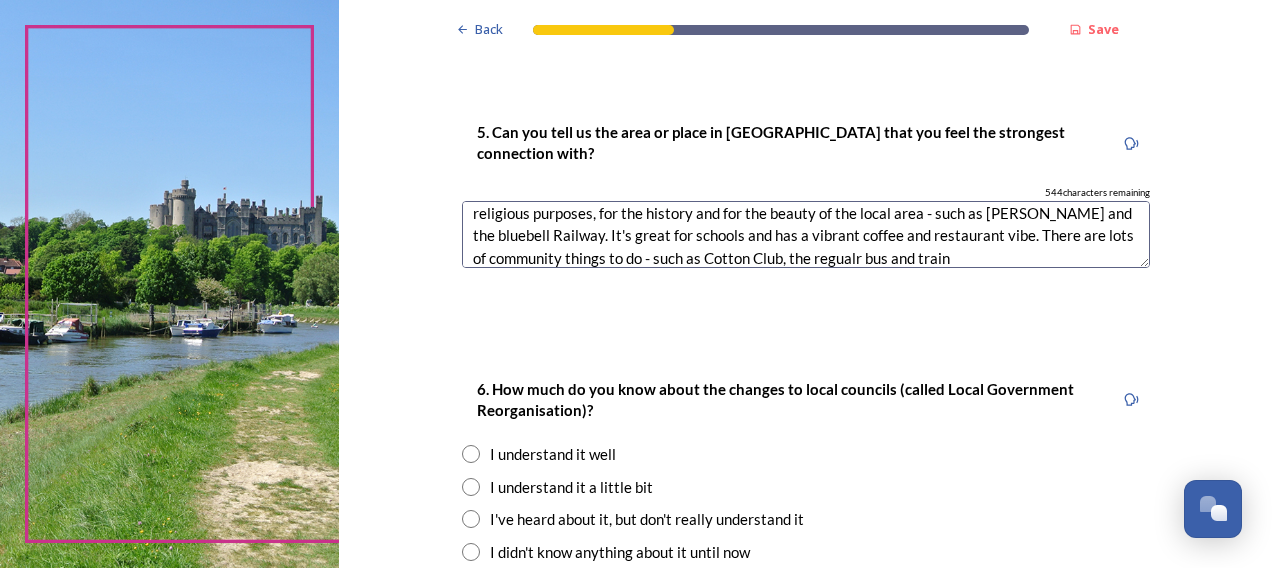 click on "East Grinstead - it is a wonderful market town, with a wealth of history and a lovely community - many religions and faiths living side by side. It brings in tourists and many for religious purposes, for the history and for the beauty of the local area - such as Standen and the bluebell Railway. It's great for schools and has a vibrant coffee and restaurant vibe. There are lots of community things to do - such as Cotton Club, the regualr bus and train" at bounding box center [806, 234] 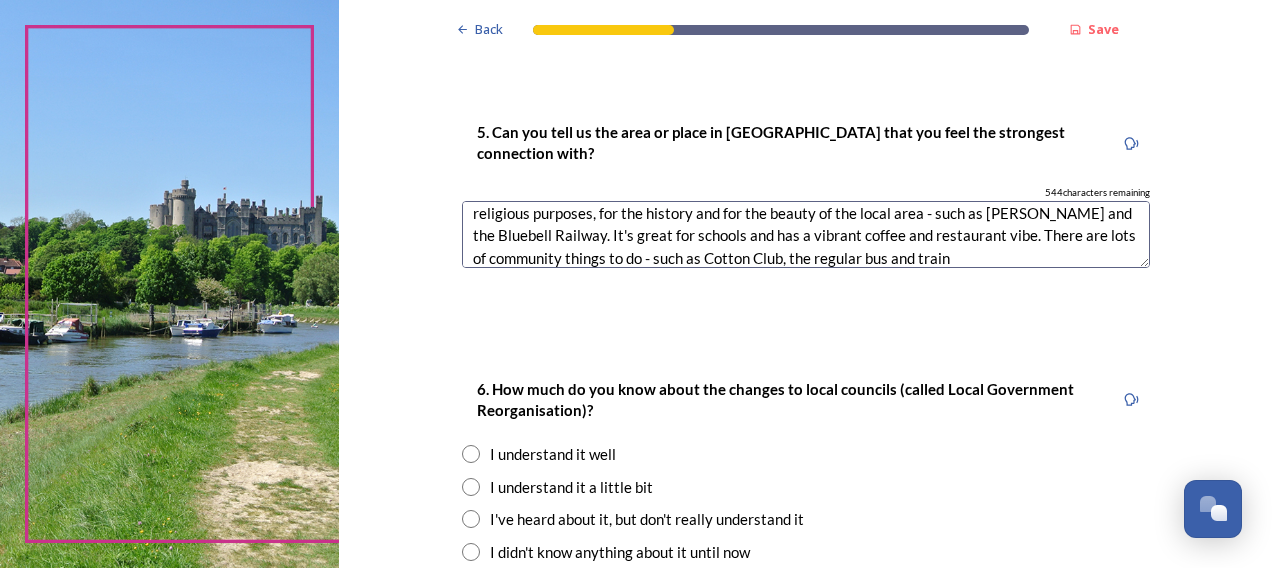 click on "East Grinstead - it is a wonderful market town, with a wealth of history and a lovely community - many religions and faiths living side by side. It brings in tourists and many for religious purposes, for the history and for the beauty of the local area - such as Standen and the Bluebell Railway. It's great for schools and has a vibrant coffee and restaurant vibe. There are lots of community things to do - such as Cotton Club, the regular bus and train" at bounding box center [806, 234] 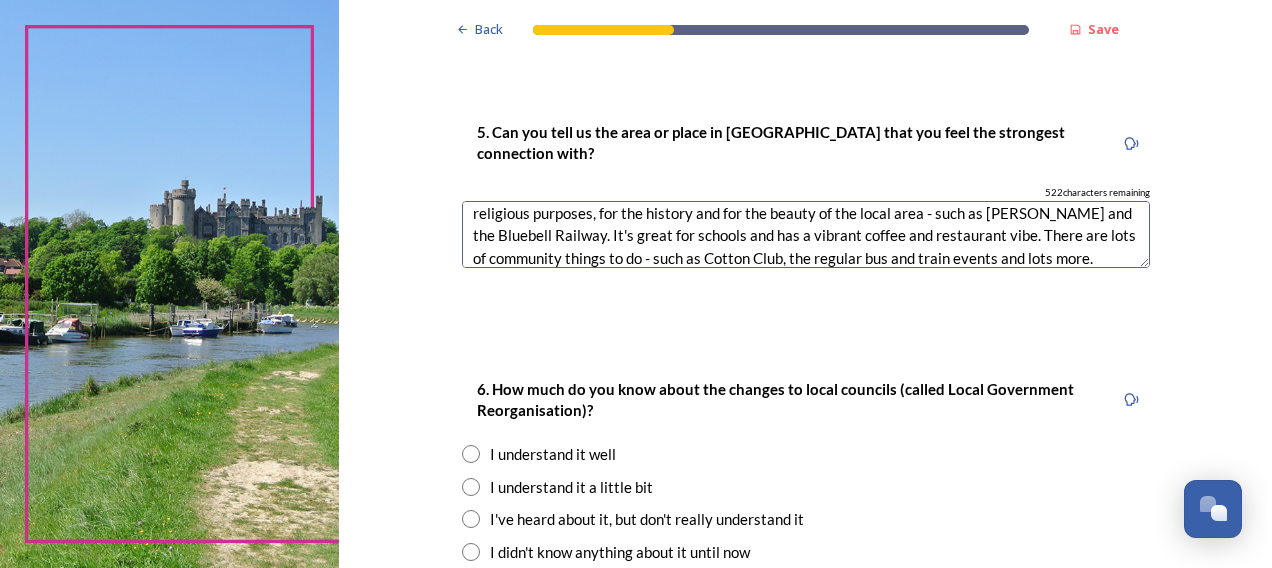 click on "East Grinstead - it is a wonderful market town, with a wealth of history and a lovely community - many religions and faiths living side by side. It brings in tourists and many for religious purposes, for the history and for the beauty of the local area - such as Standen and the Bluebell Railway. It's great for schools and has a vibrant coffee and restaurant vibe. There are lots of community things to do - such as Cotton Club, the regular bus and train events and lots more." at bounding box center (806, 234) 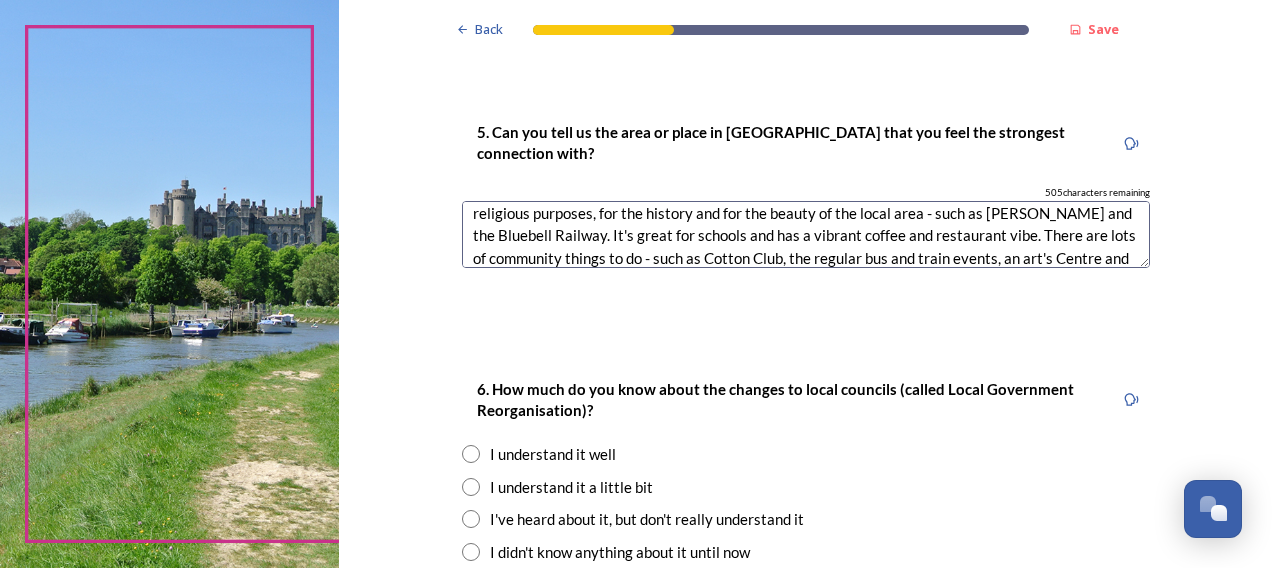 click on "East Grinstead - it is a wonderful market town, with a wealth of history and a lovely community - many religions and faiths living side by side. It brings in tourists and many for religious purposes, for the history and for the beauty of the local area - such as Standen and the Bluebell Railway. It's great for schools and has a vibrant coffee and restaurant vibe. There are lots of community things to do - such as Cotton Club, the regular bus and train events, an art's Centre and lots more." at bounding box center (806, 234) 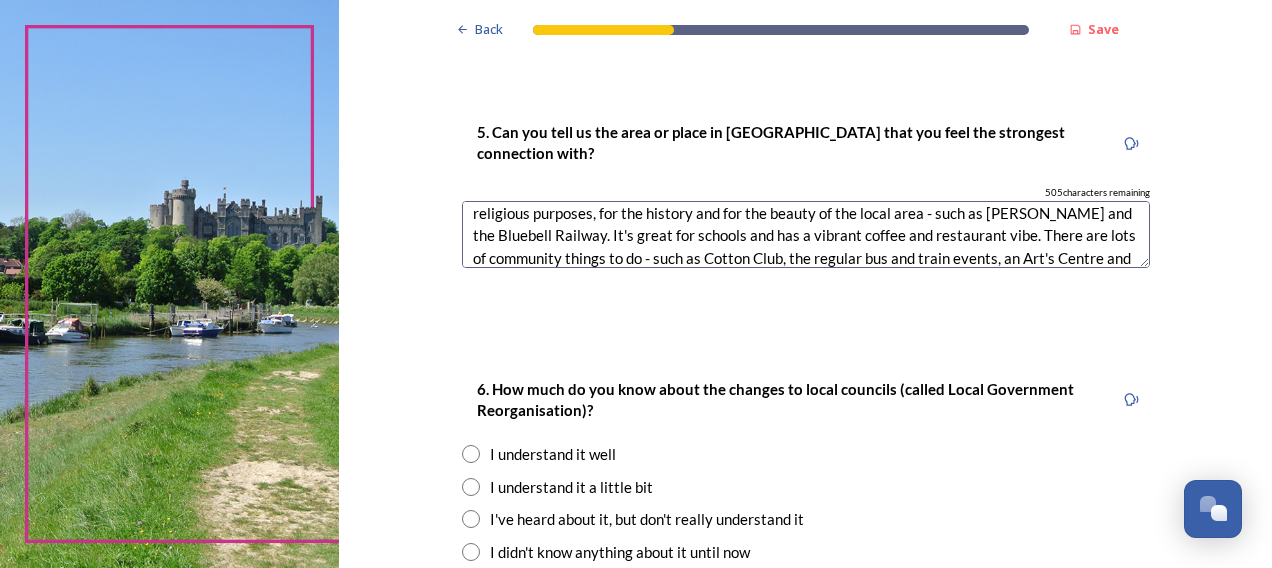 click on "East Grinstead - it is a wonderful market town, with a wealth of history and a lovely community - many religions and faiths living side by side. It brings in tourists and many for religious purposes, for the history and for the beauty of the local area - such as Standen and the Bluebell Railway. It's great for schools and has a vibrant coffee and restaurant vibe. There are lots of community things to do - such as Cotton Club, the regular bus and train events, an Art's Centre and lots more." at bounding box center (806, 234) 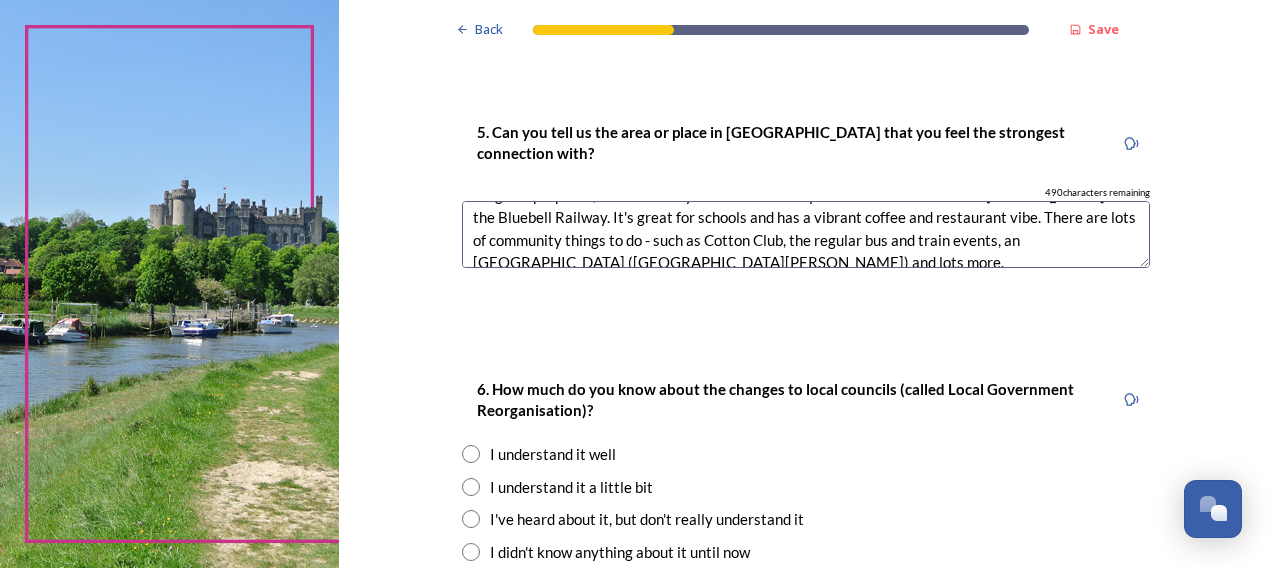 scroll, scrollTop: 90, scrollLeft: 0, axis: vertical 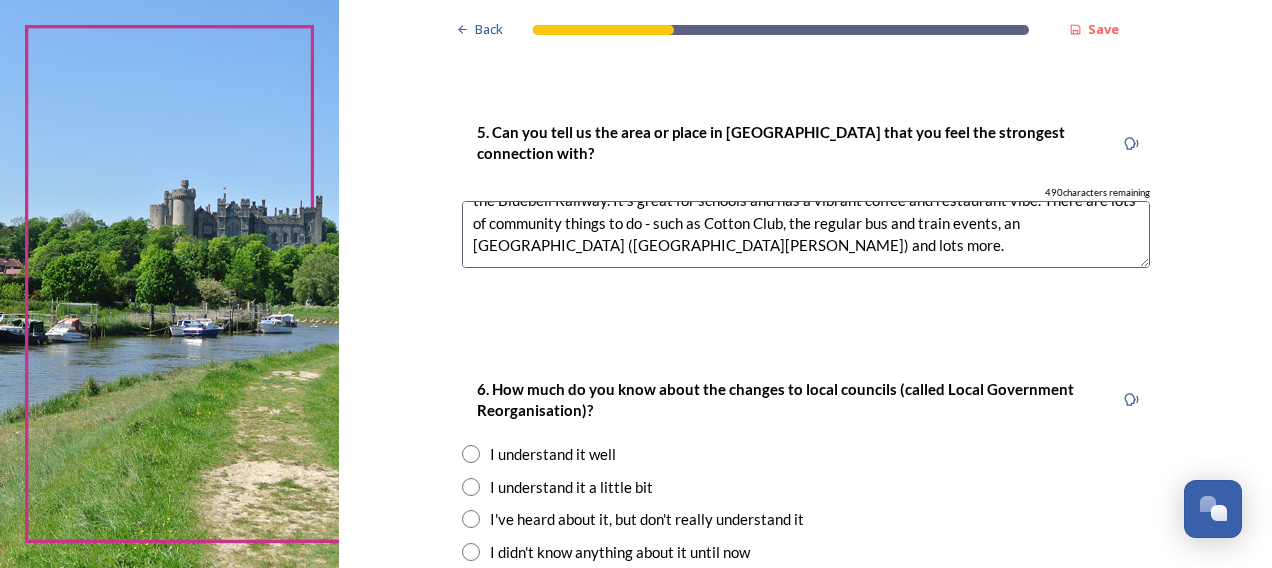 click on "East Grinstead - it is a wonderful market town, with a wealth of history and a lovely community - many religions and faiths living side by side. It brings in tourists and many for religious purposes, for the history and for the beauty of the local area - such as Standen and the Bluebell Railway. It's great for schools and has a vibrant coffee and restaurant vibe. There are lots of community things to do - such as Cotton Club, the regular bus and train events, an Art's Centre (Chequer Mead) and lots more." at bounding box center (806, 234) 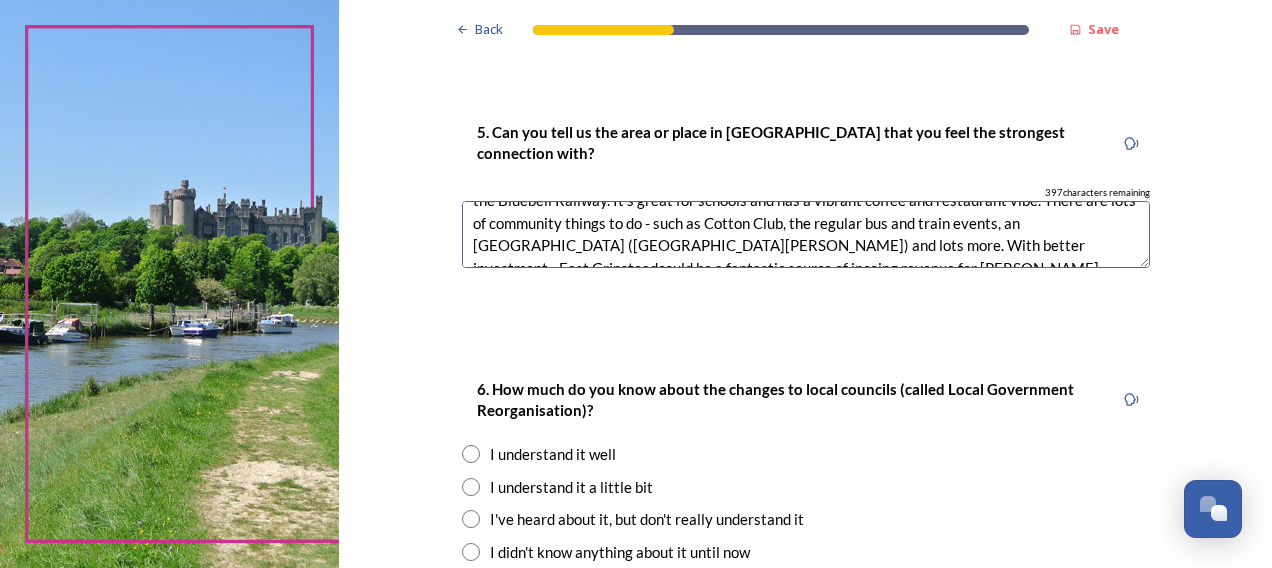 scroll, scrollTop: 100, scrollLeft: 0, axis: vertical 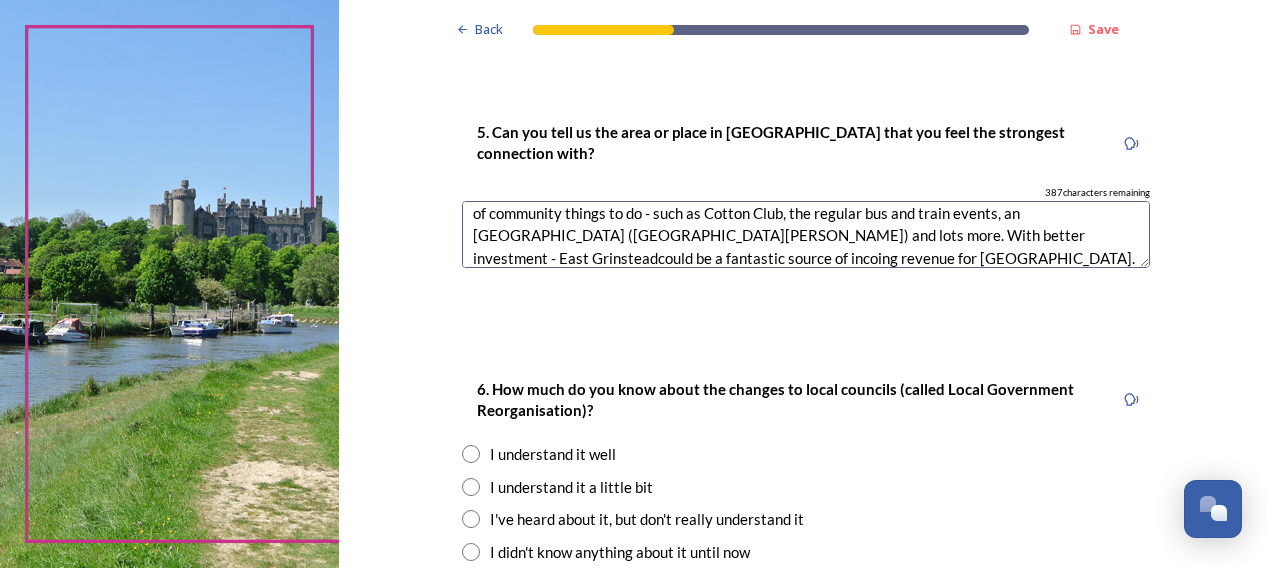 click on "East Grinstead - it is a wonderful market town, with a wealth of history and a lovely community - many religions and faiths living side by side. It brings in tourists and many for religious purposes, for the history and for the beauty of the local area - such as Standen and the Bluebell Railway. It's great for schools and has a vibrant coffee and restaurant vibe. There are lots of community things to do - such as Cotton Club, the regular bus and train events, an Art's Centre (Chequer Mead) and lots more. With better investment - East Grinsteadcould be a fantastic source of incoing revenue for West Sussex." at bounding box center (806, 234) 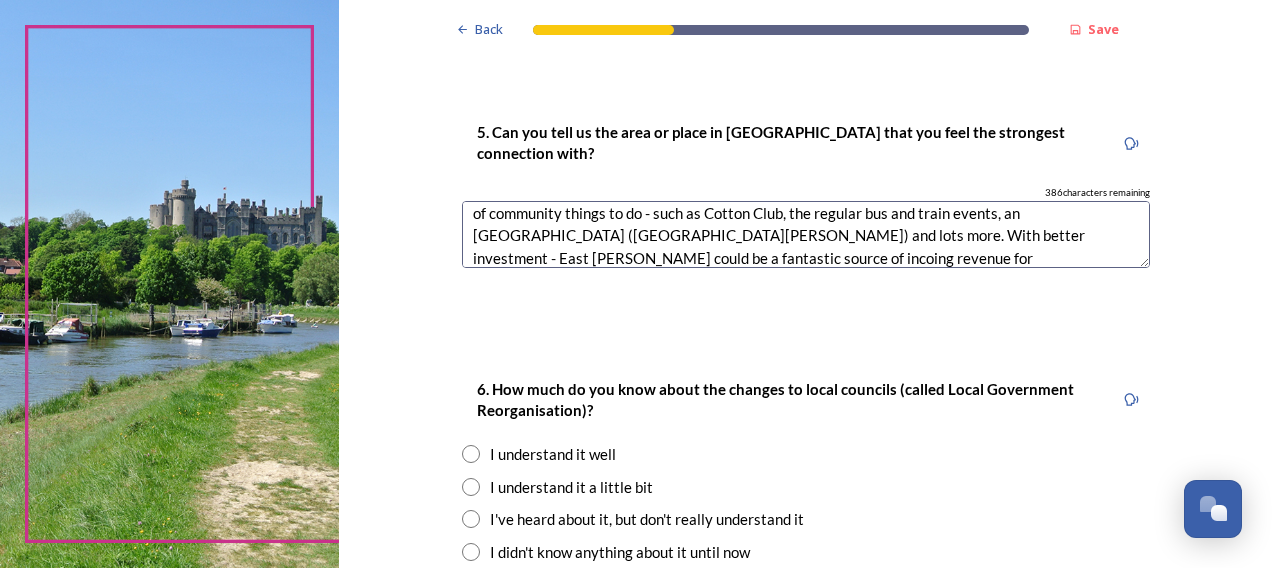 click on "East Grinstead - it is a wonderful market town, with a wealth of history and a lovely community - many religions and faiths living side by side. It brings in tourists and many for religious purposes, for the history and for the beauty of the local area - such as Standen and the Bluebell Railway. It's great for schools and has a vibrant coffee and restaurant vibe. There are lots of community things to do - such as Cotton Club, the regular bus and train events, an Art's Centre (Chequer Mead) and lots more. With better investment - East Grinstead could be a fantastic source of incoing revenue for West Sussex." at bounding box center [806, 234] 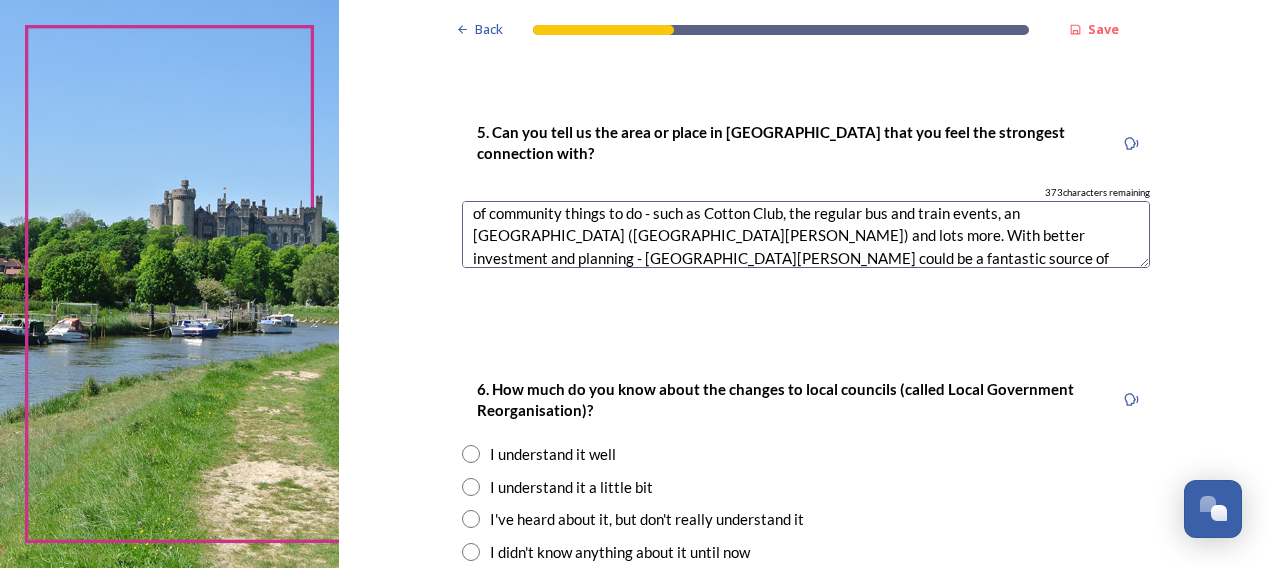 click on "East Grinstead - it is a wonderful market town, with a wealth of history and a lovely community - many religions and faiths living side by side. It brings in tourists and many for religious purposes, for the history and for the beauty of the local area - such as Standen and the Bluebell Railway. It's great for schools and has a vibrant coffee and restaurant vibe. There are lots of community things to do - such as Cotton Club, the regular bus and train events, an Art's Centre (Chequer Mead) and lots more. With better investment and planning - East Grinstead could be a fantastic source of incoing revenue for West Sussex." at bounding box center (806, 234) 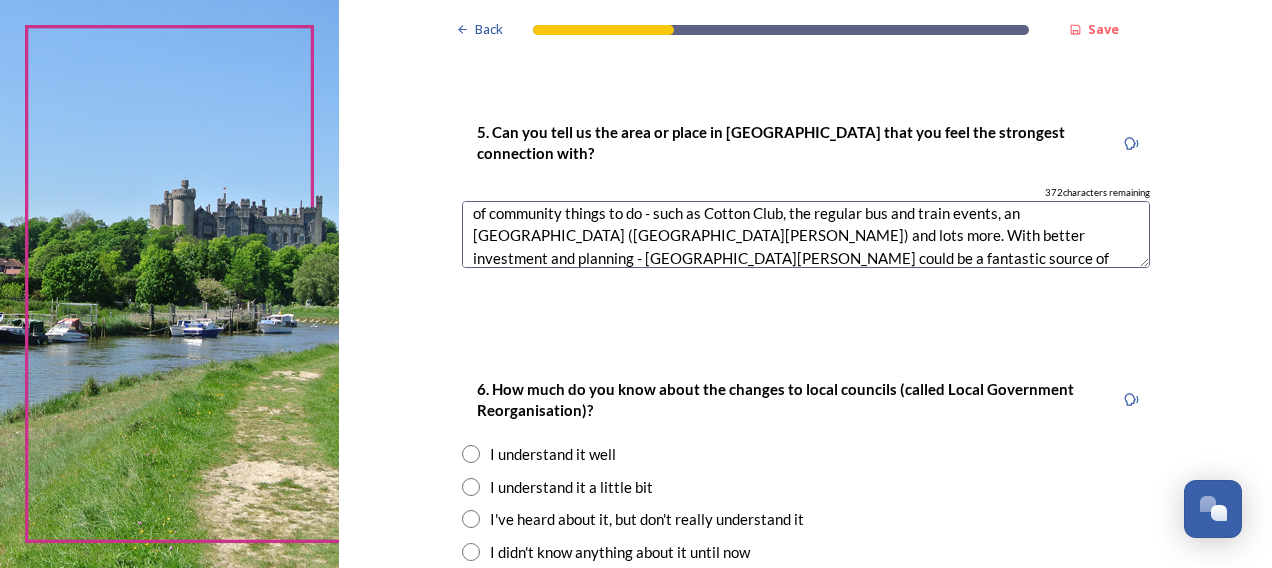 click on "East Grinstead - it is a wonderful market town, with a wealth of history and a lovely community - many religions and faiths living side by side. It brings in tourists and many for religious purposes, for the history and for the beauty of the local area - such as Standen and the Bluebell Railway. It's great for schools and has a vibrant coffee and restaurant vibe. There are lots of community things to do - such as Cotton Club, the regular bus and train events, an Art's Centre (Chequer Mead) and lots more. With better investment and planning - East Grinstead could be a fantastic source of incoming revenue for West Sussex." at bounding box center (806, 234) 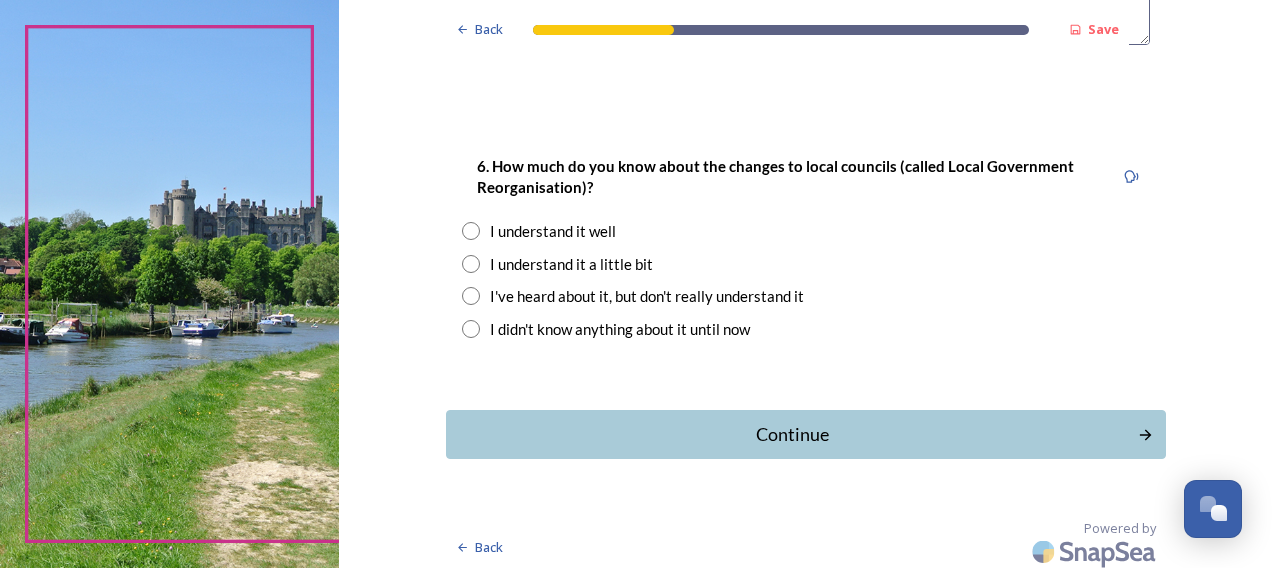 scroll, scrollTop: 2249, scrollLeft: 0, axis: vertical 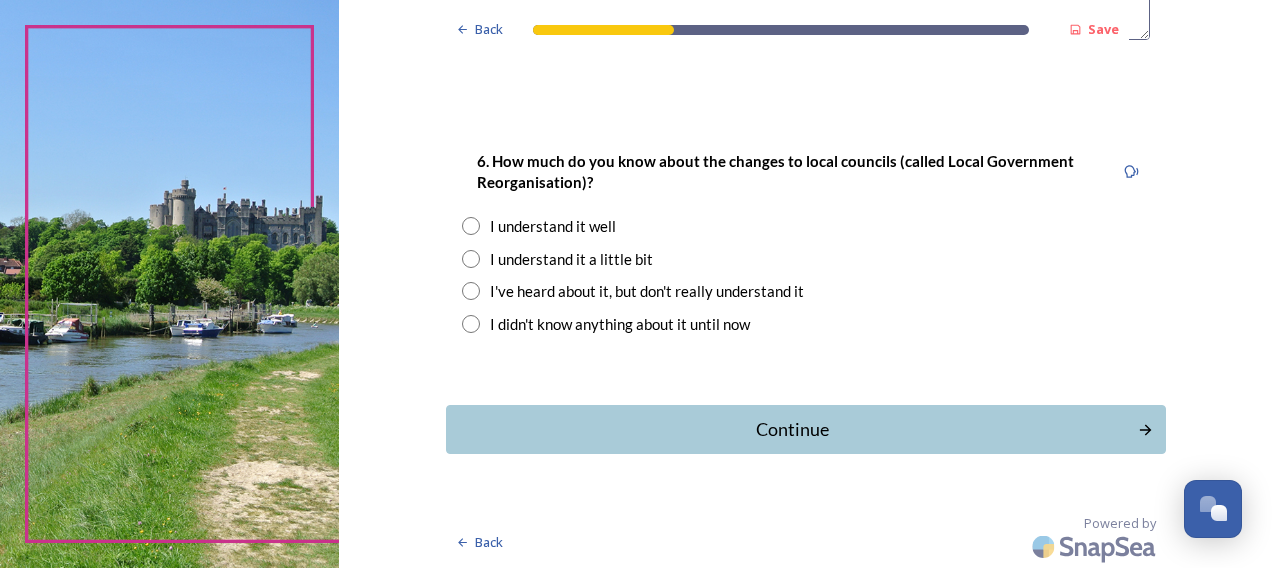 type on "East Grinstead - it is a wonderful market town, with a wealth of history and a lovely community - many religions and faiths living side by side. It brings in tourists and many for religious purposes, for the history and for the beauty of the local area - such as Standen and the Bluebell Railway. It's great for schools and has a vibrant coffee and restaurant vibe. There are lots of community things to do - such as Cotton Club, the regular bus and train events, an Art's Centre (Chequer Mead) and lots more. With better investment and planning - East Grinstead could be a fantastic source of incoming revenue for West Sussex from passing trade and tourism." 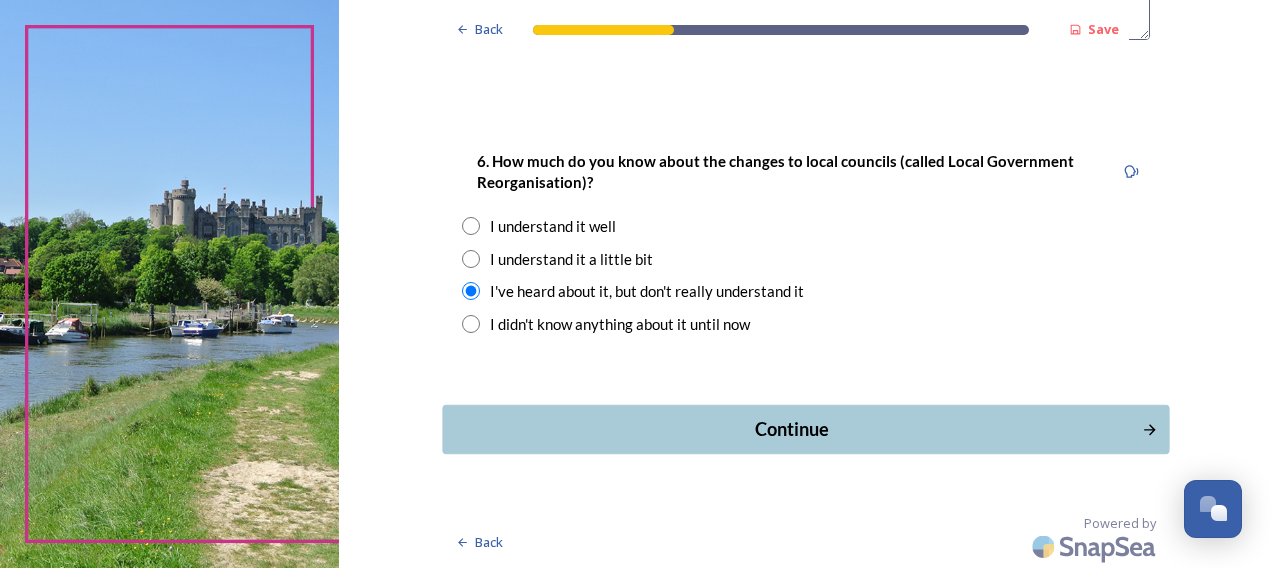 click on "Continue" at bounding box center [791, 429] 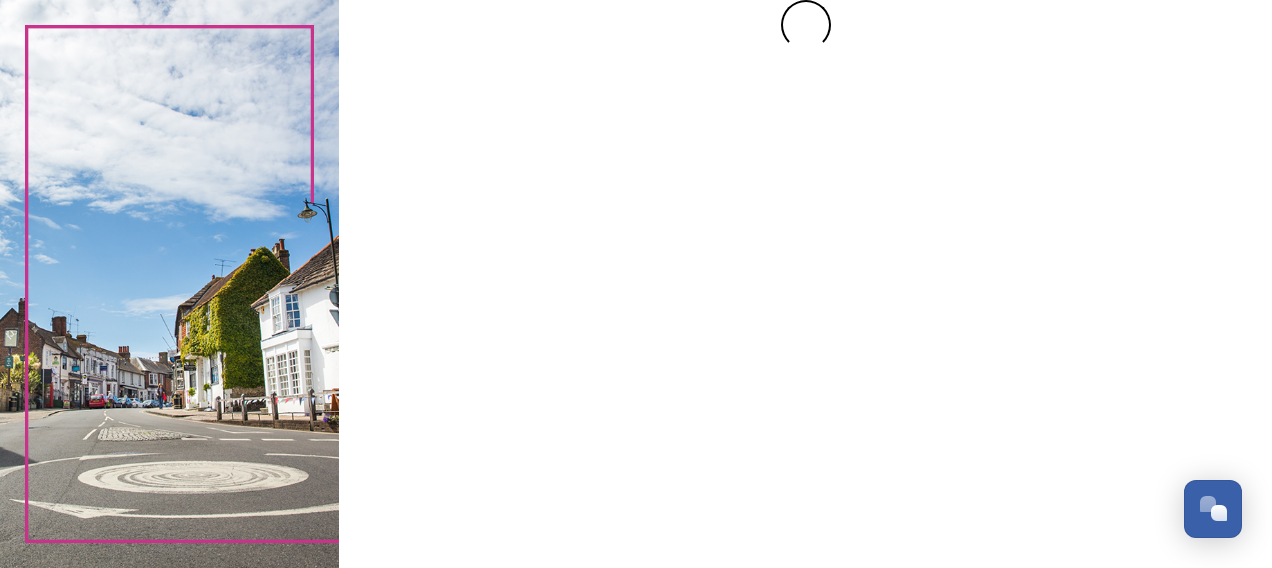 scroll, scrollTop: 0, scrollLeft: 0, axis: both 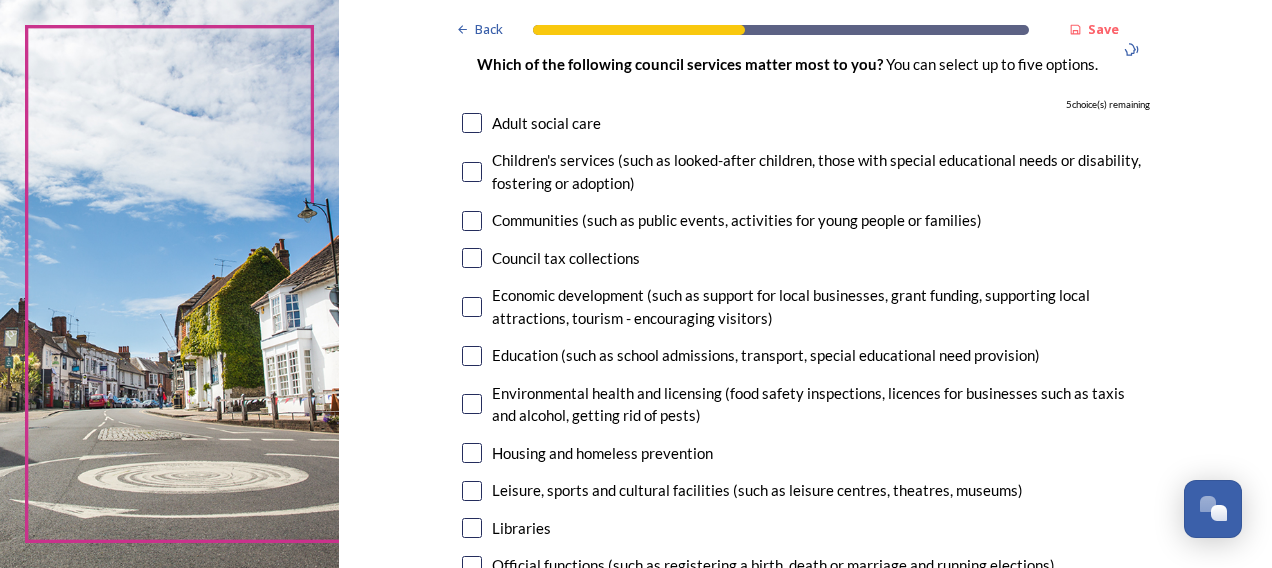 click at bounding box center (472, 172) 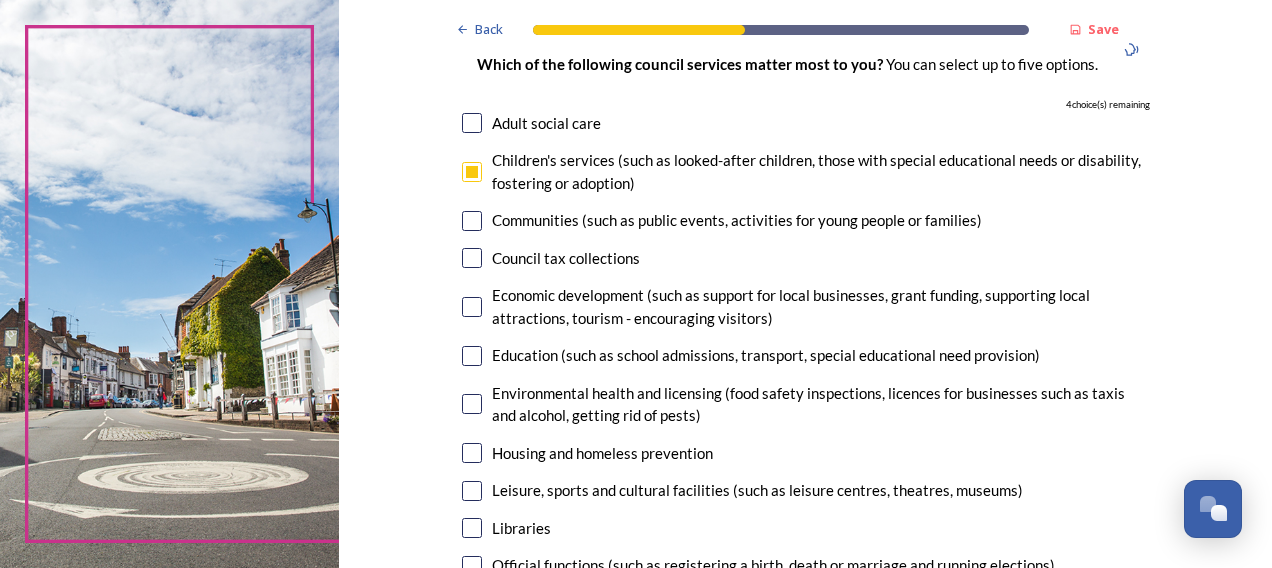 click at bounding box center (472, 123) 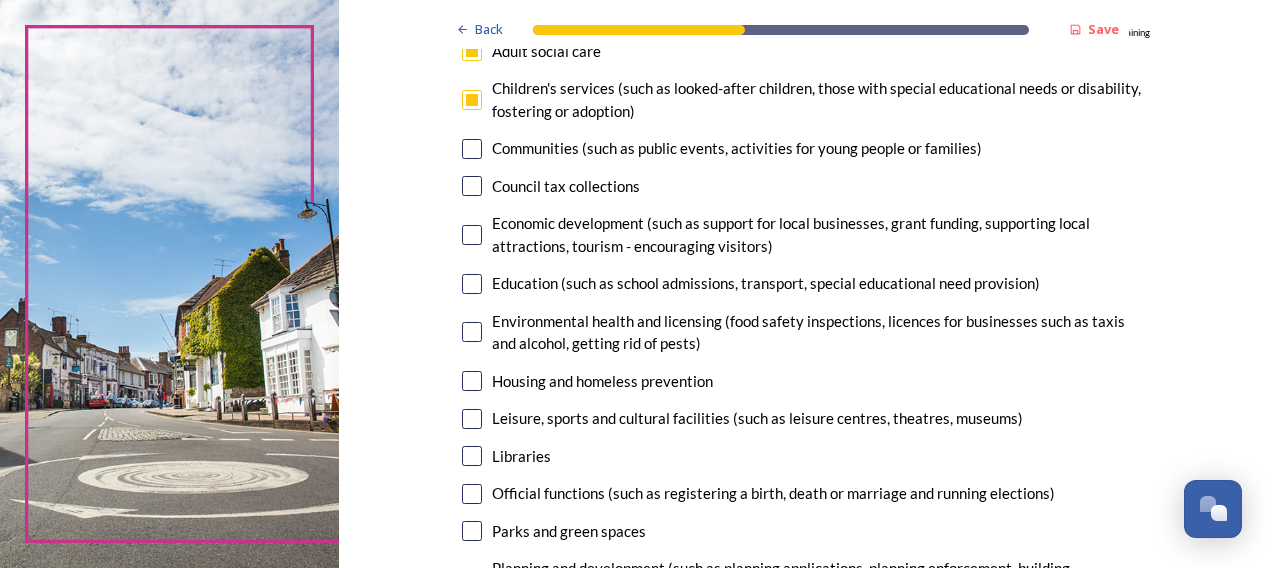 scroll, scrollTop: 252, scrollLeft: 0, axis: vertical 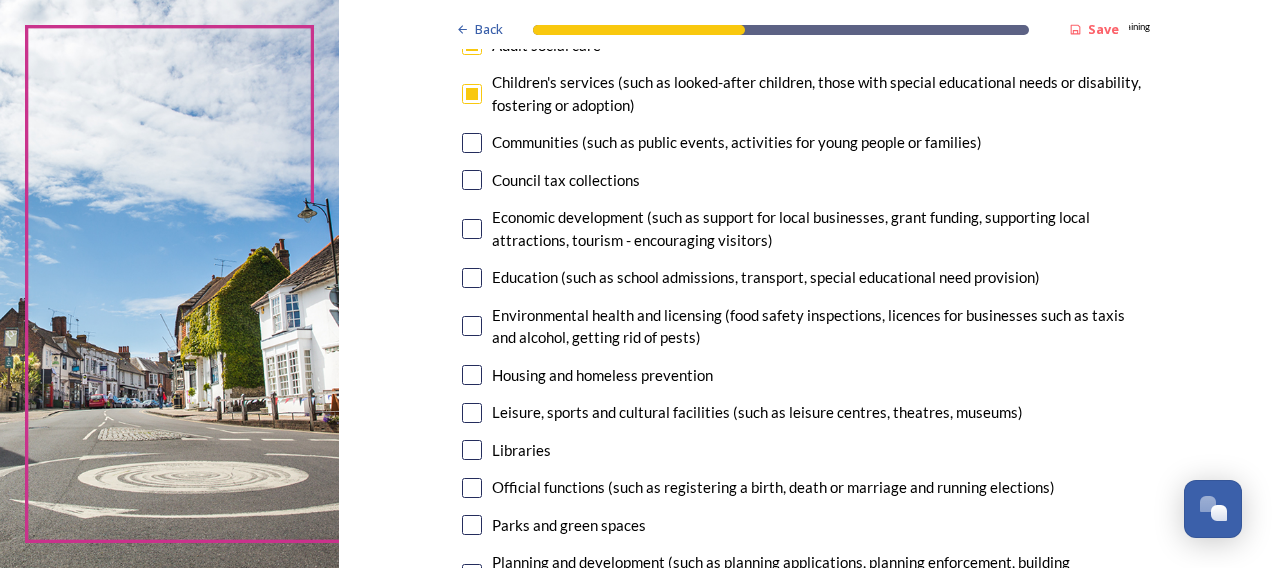 click at bounding box center (472, 229) 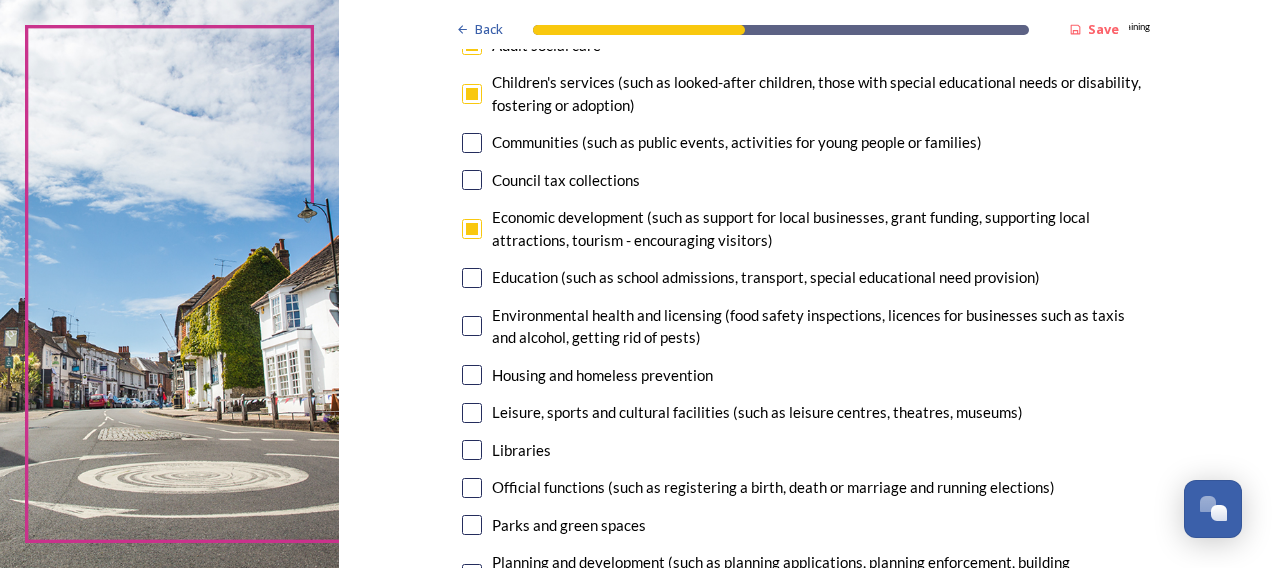 click at bounding box center (472, 375) 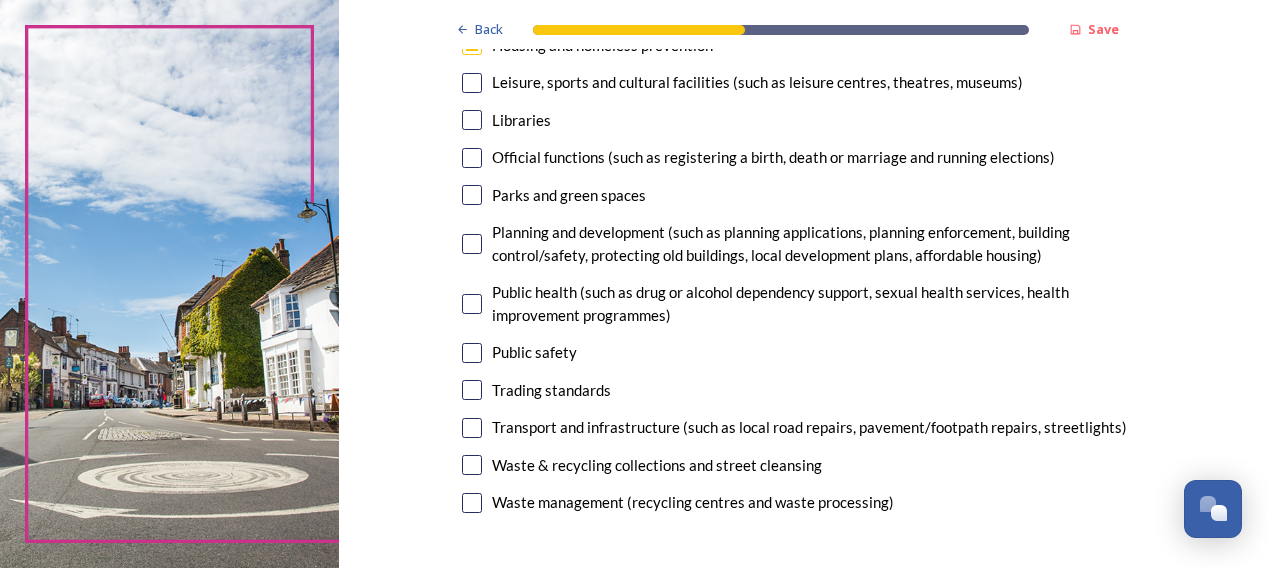 scroll, scrollTop: 604, scrollLeft: 0, axis: vertical 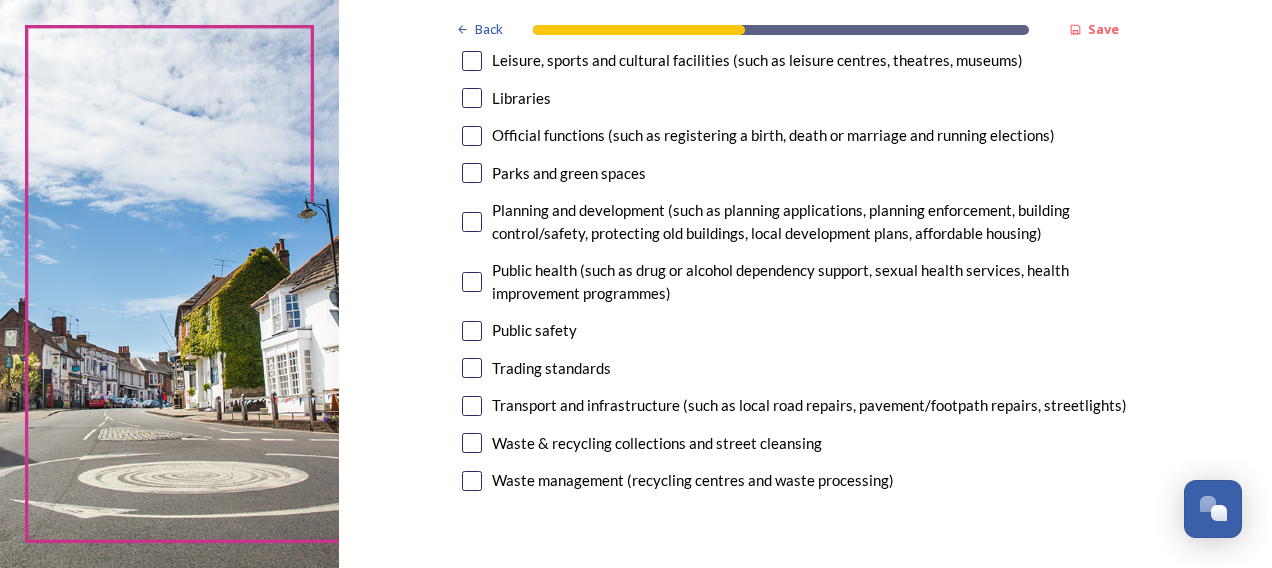 click at bounding box center (472, 222) 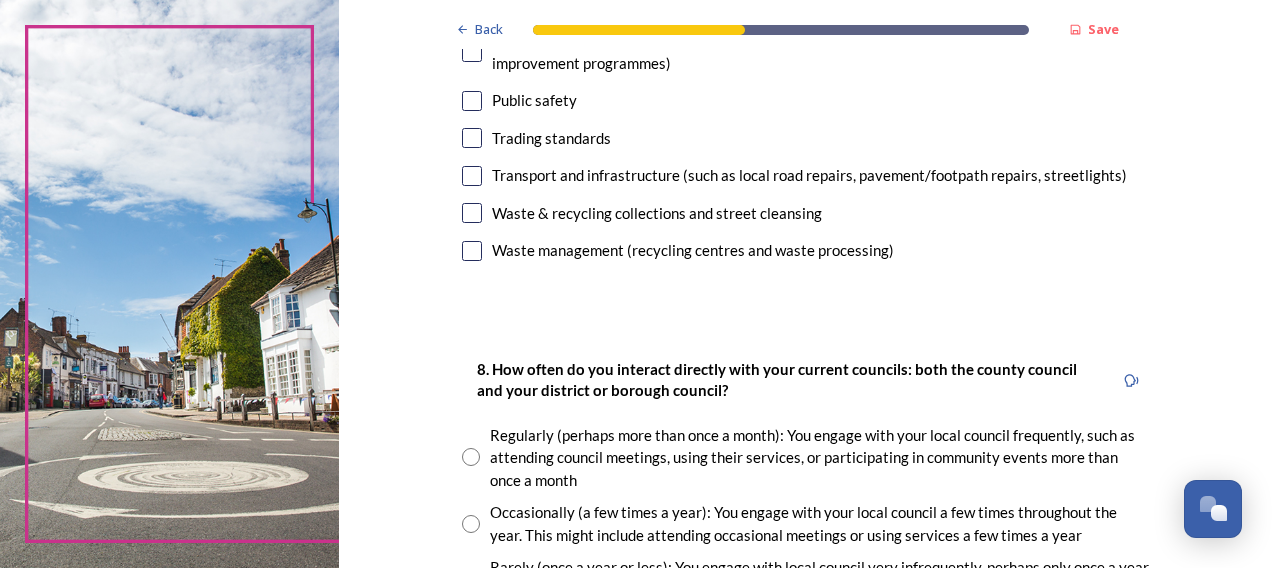 scroll, scrollTop: 1002, scrollLeft: 0, axis: vertical 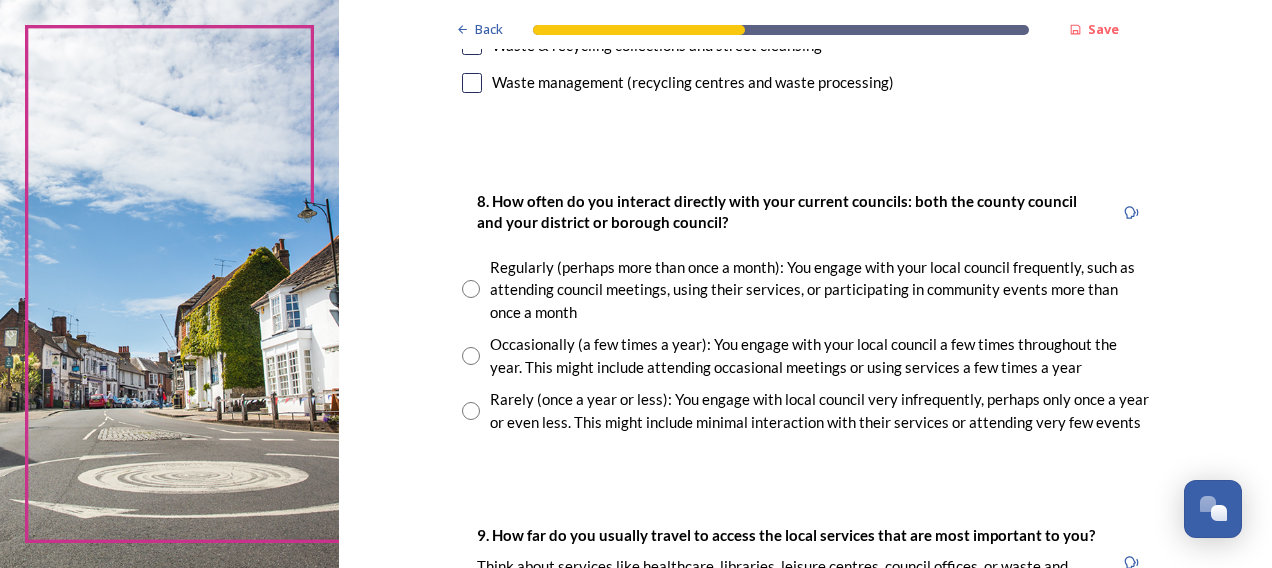 click at bounding box center (471, 411) 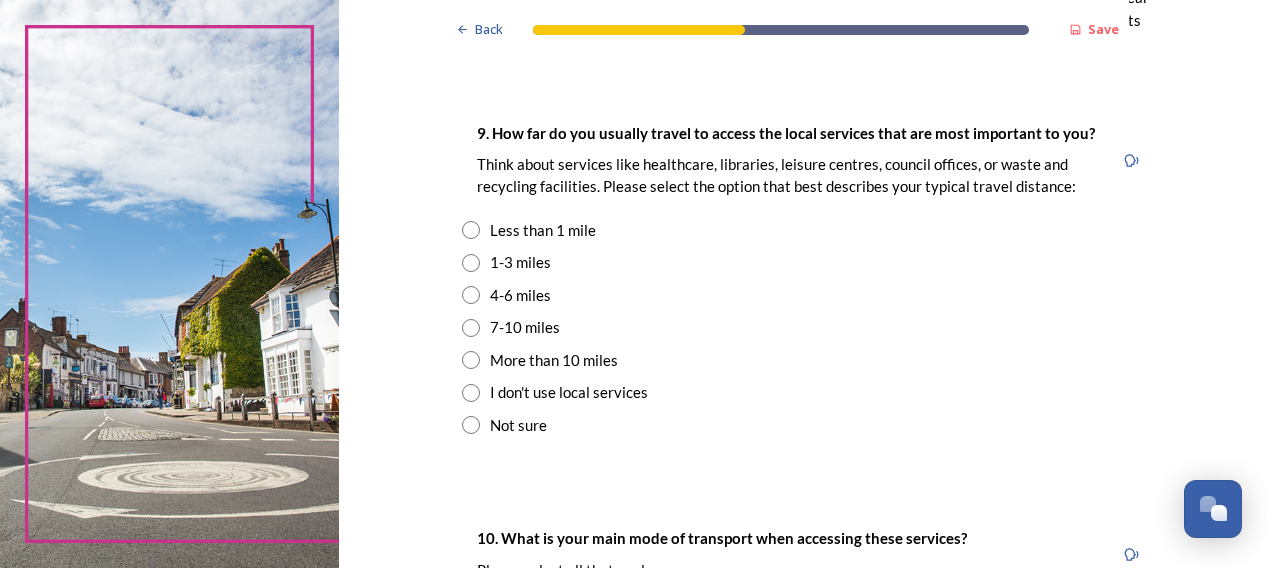 scroll, scrollTop: 1410, scrollLeft: 0, axis: vertical 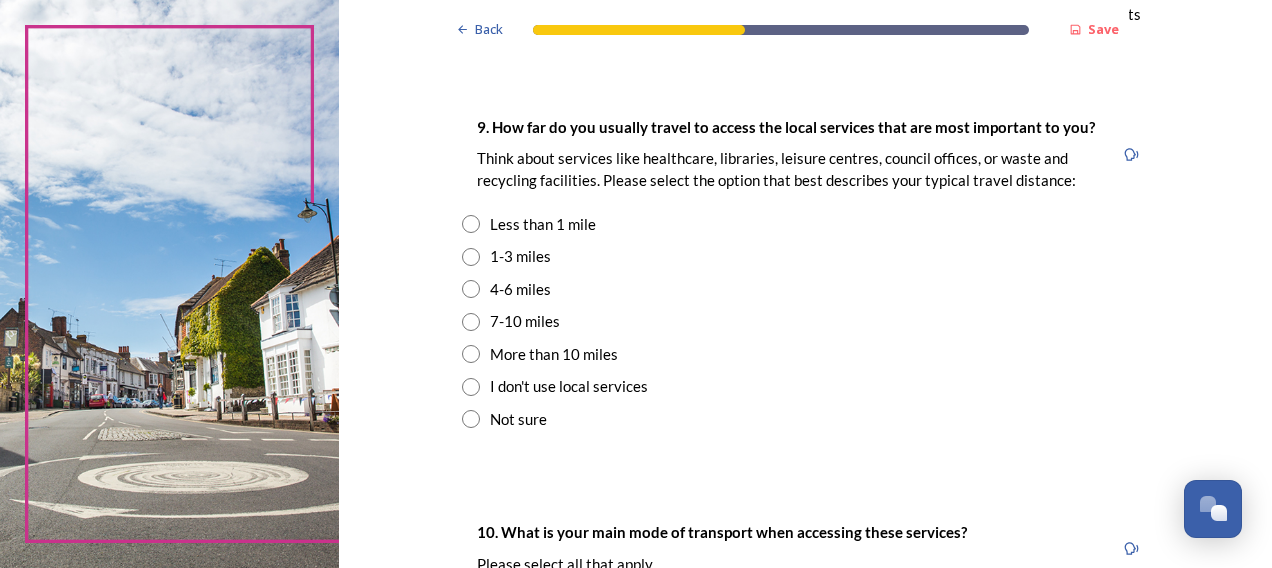 click at bounding box center [471, 257] 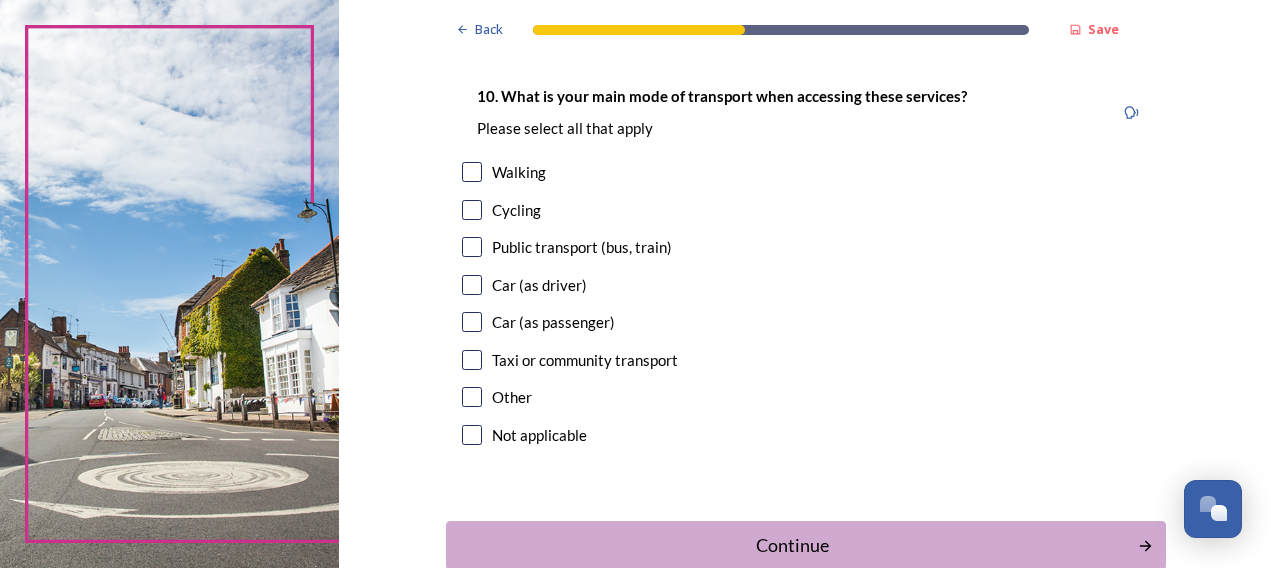 scroll, scrollTop: 1860, scrollLeft: 0, axis: vertical 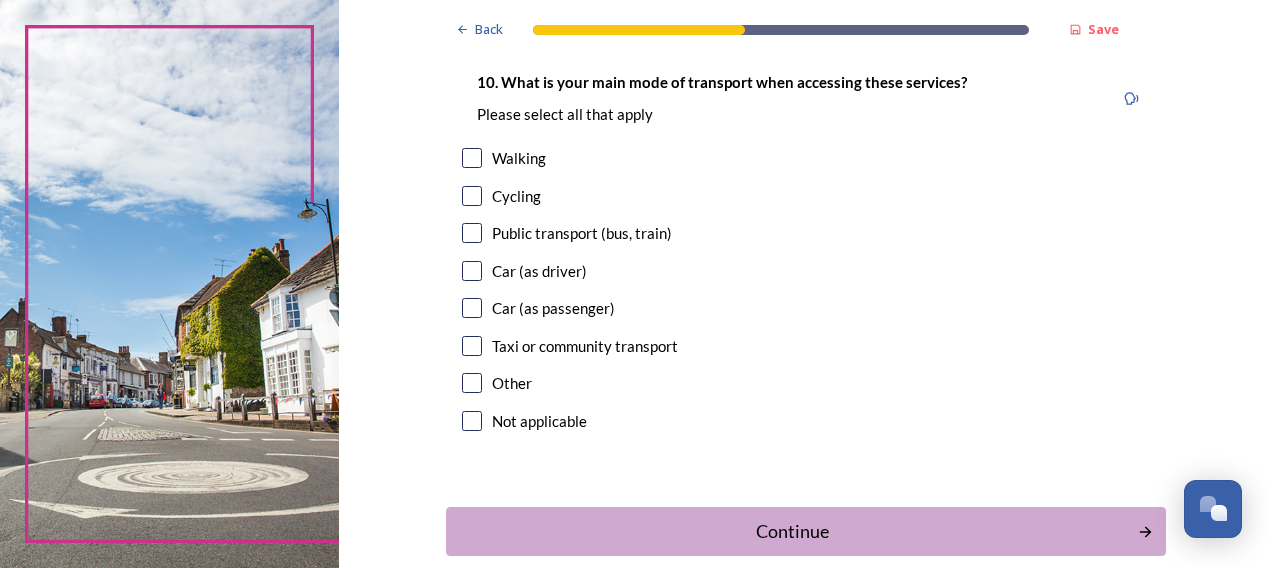 click at bounding box center (472, 271) 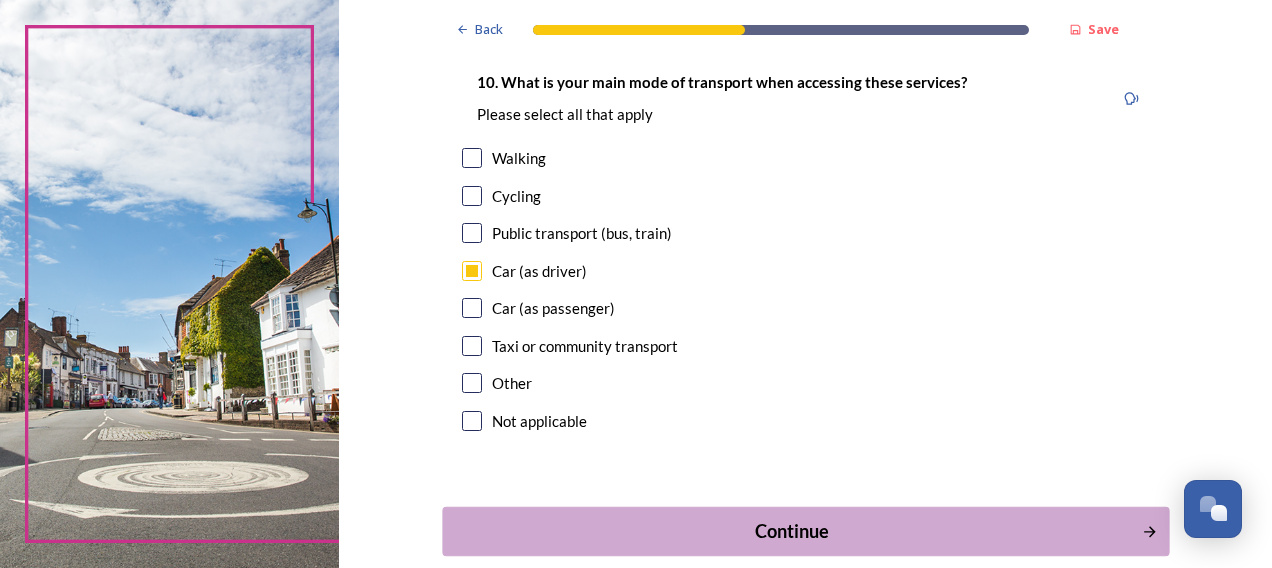 click on "Continue" at bounding box center (791, 531) 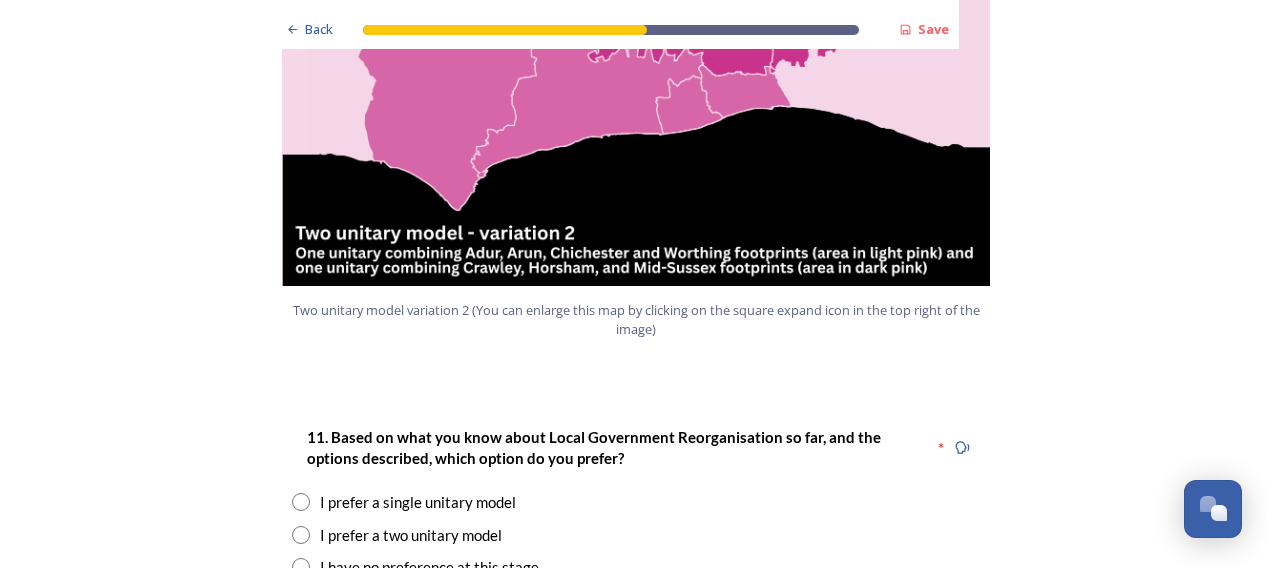 scroll, scrollTop: 2460, scrollLeft: 0, axis: vertical 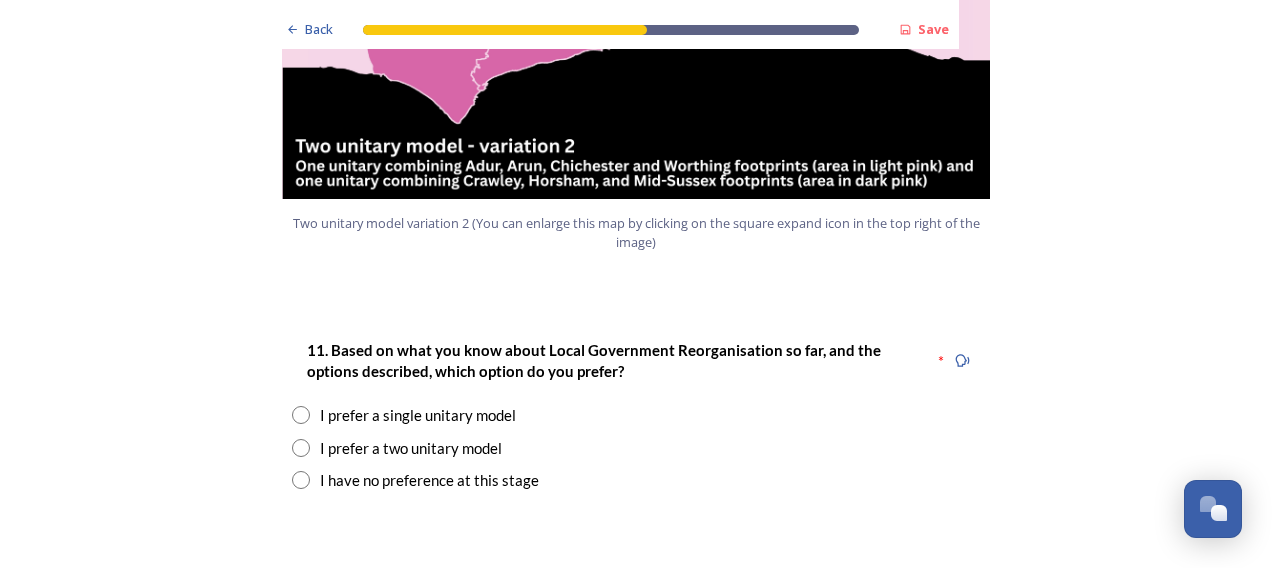 click at bounding box center [301, 448] 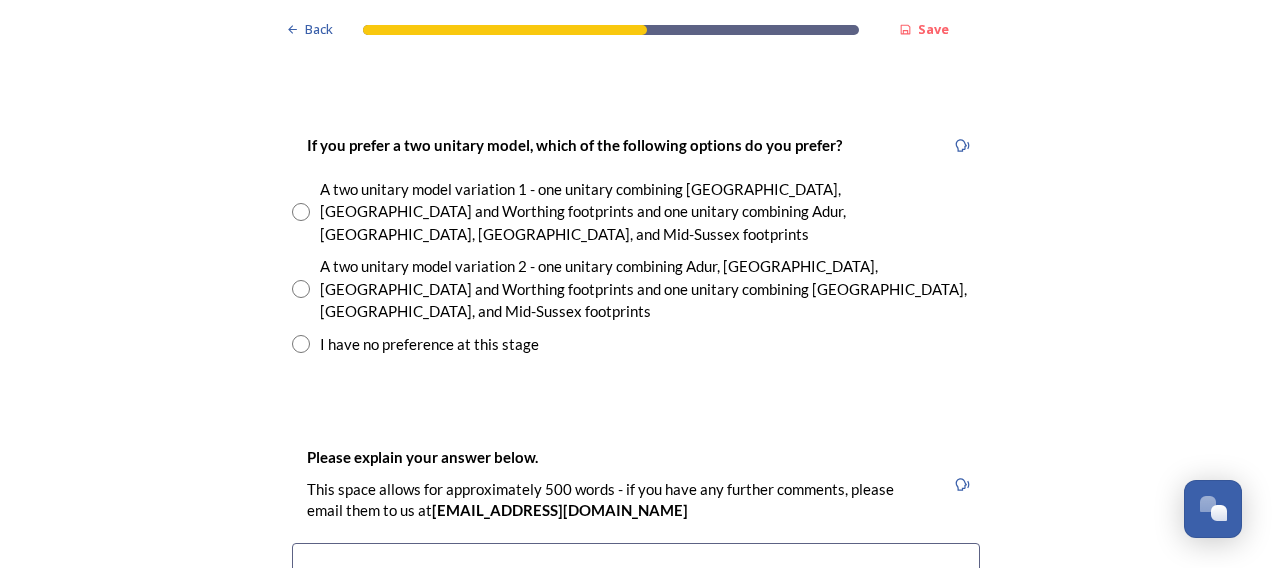 scroll, scrollTop: 2927, scrollLeft: 0, axis: vertical 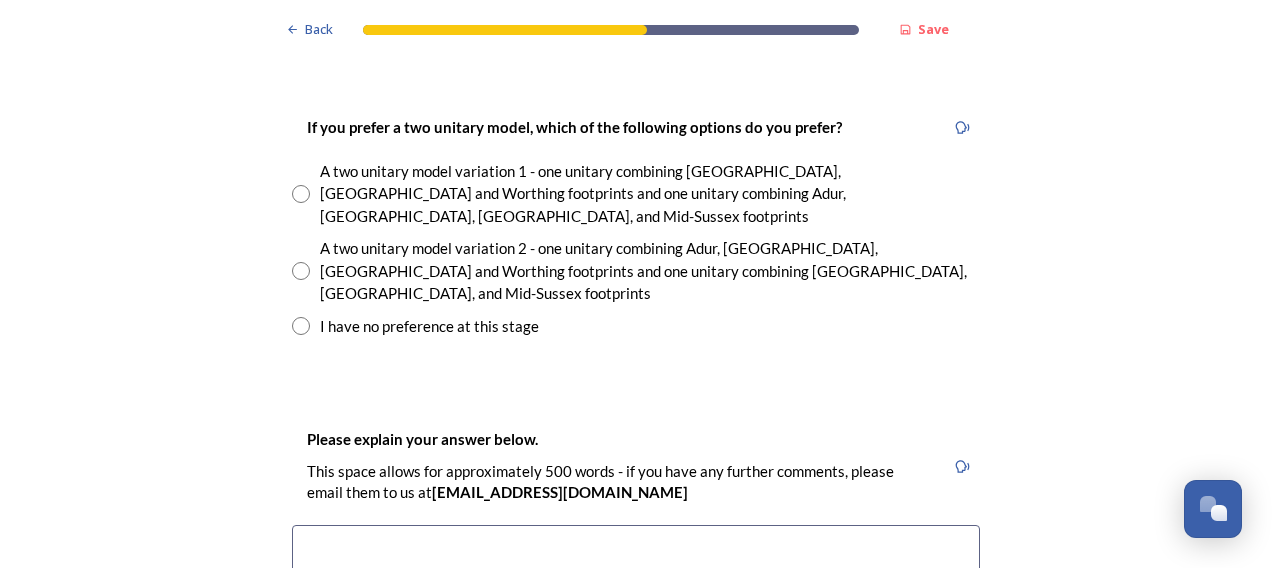 click at bounding box center (301, 271) 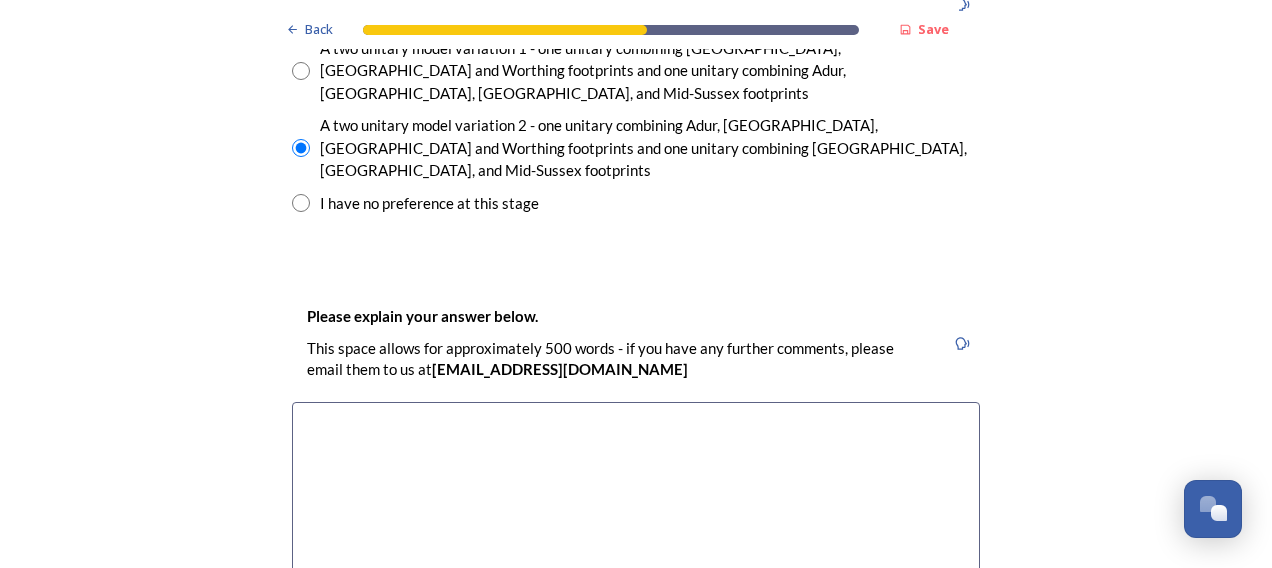 scroll, scrollTop: 3059, scrollLeft: 0, axis: vertical 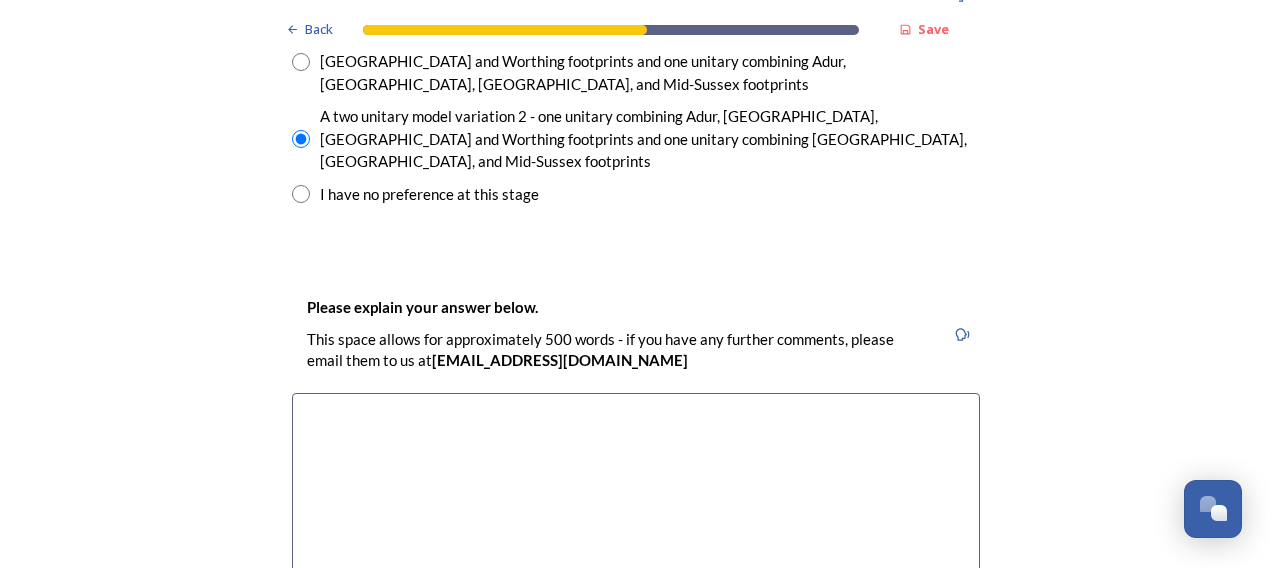 click at bounding box center [636, 505] 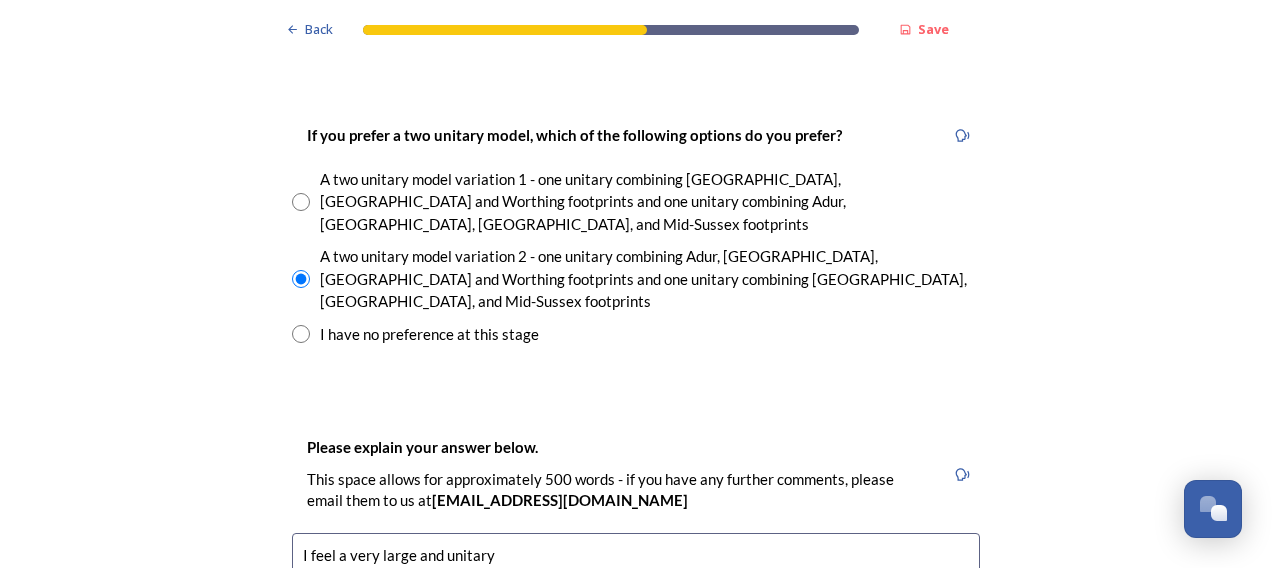 scroll, scrollTop: 2918, scrollLeft: 0, axis: vertical 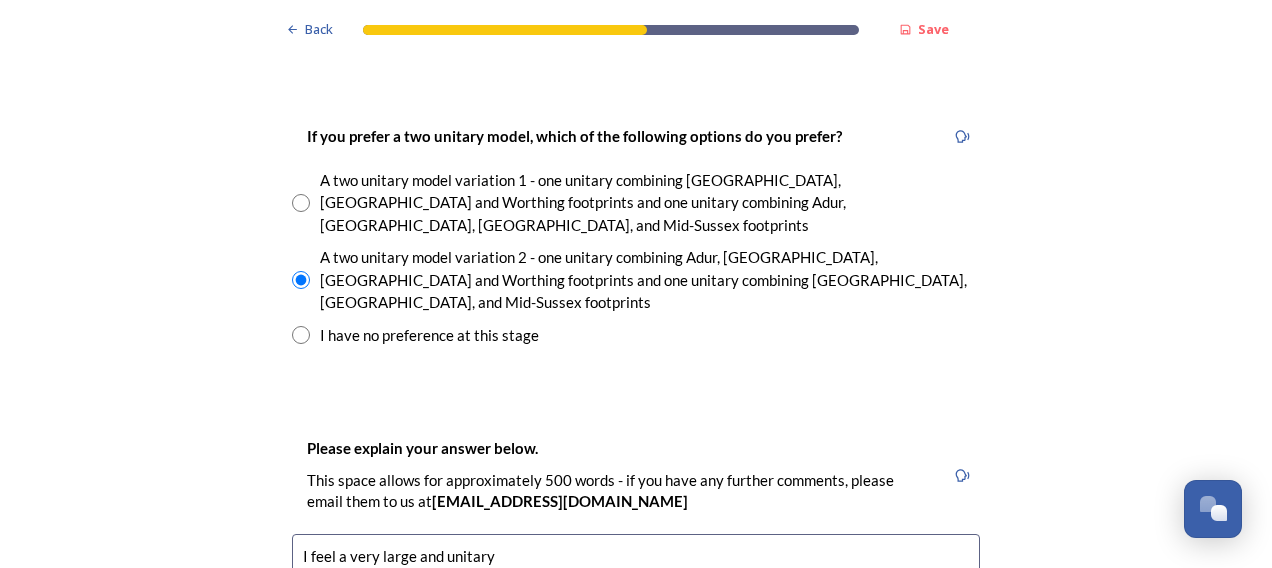 click on "I feel a very large and unitary" at bounding box center (636, 646) 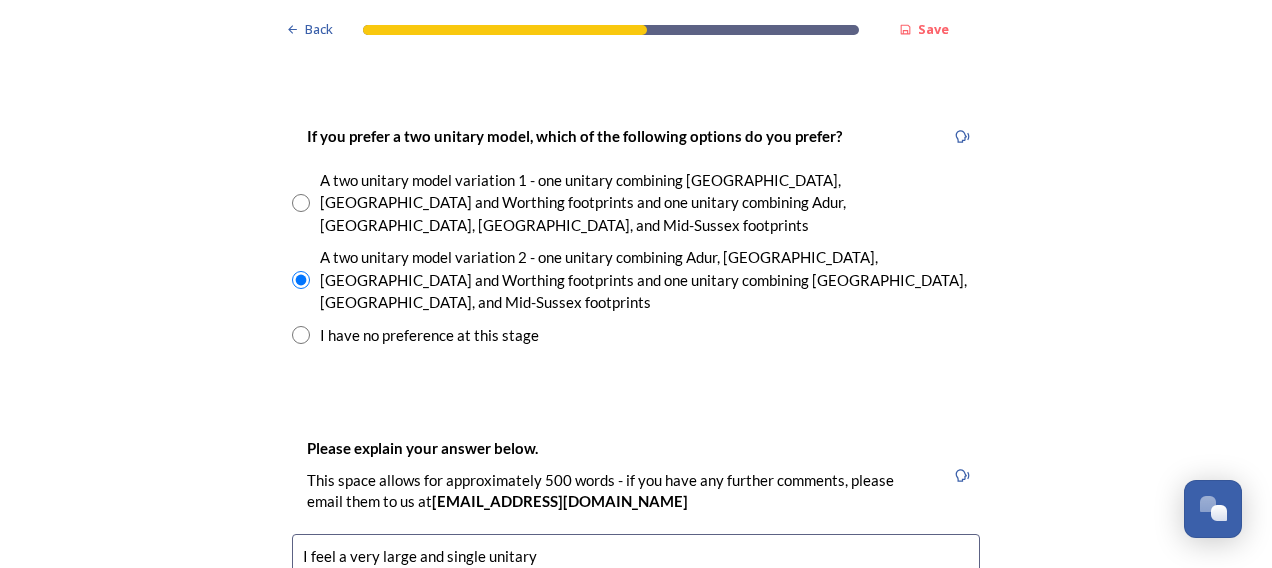 click on "I feel a very large and single unitary" at bounding box center [636, 646] 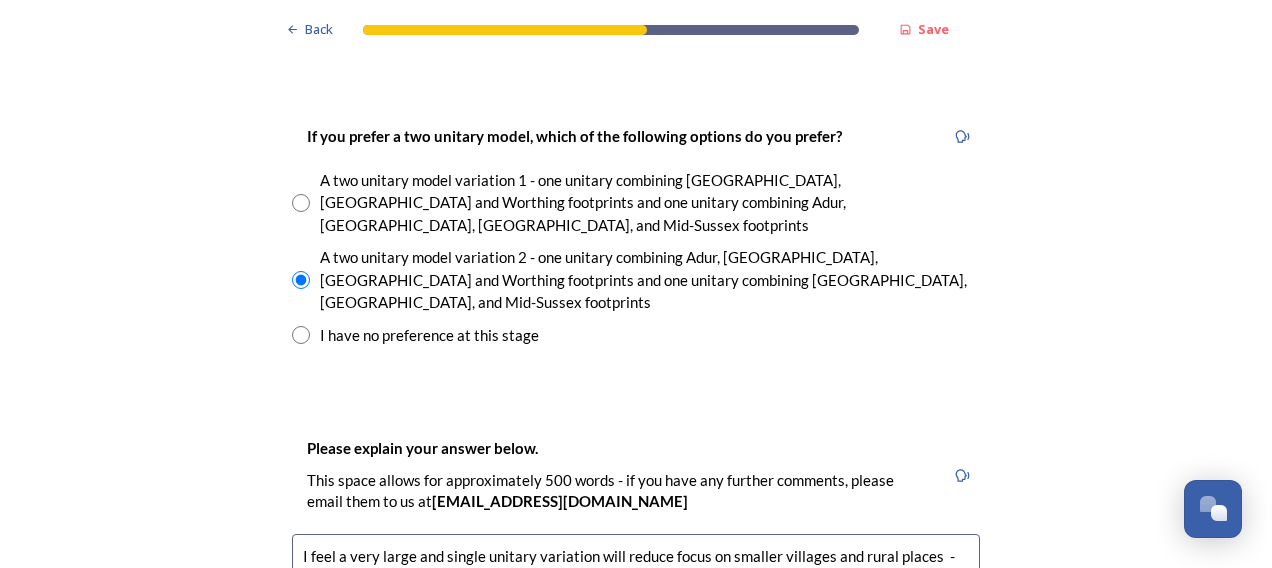 click on "I feel a very large and single unitary variation will reduce focus on smaller villages and rural places  - and greatly reduce the energy into these areas. When you get too large, you also get too many cooks at times and this can reduce outcomes and productivity and focus - as there's too much going on at "discussion"" at bounding box center (636, 646) 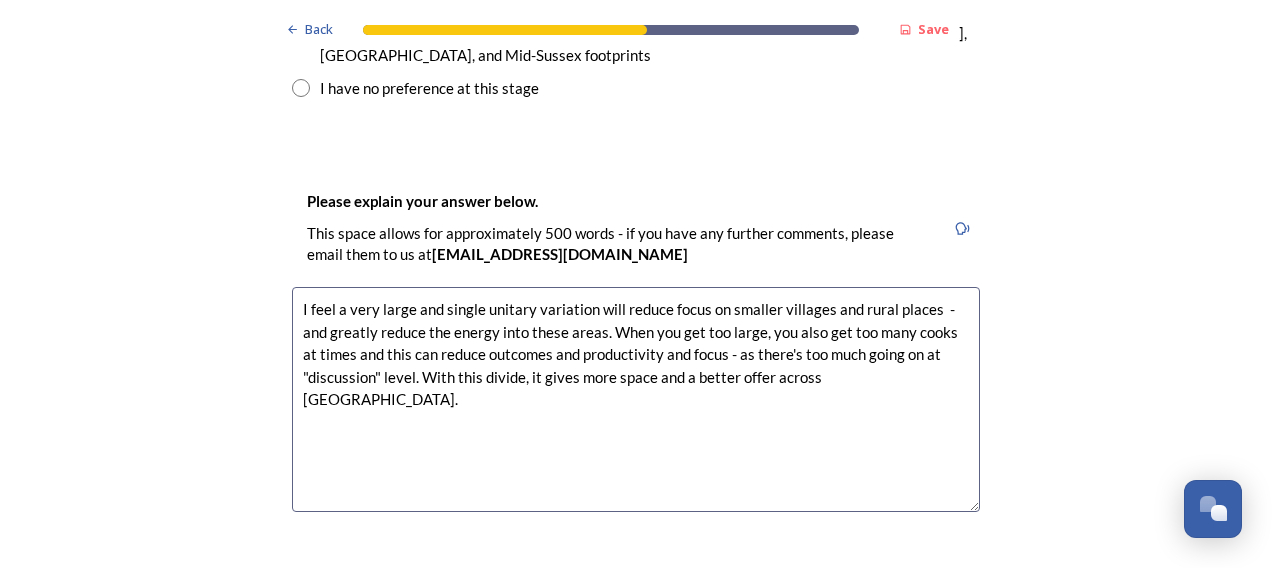 scroll, scrollTop: 3218, scrollLeft: 0, axis: vertical 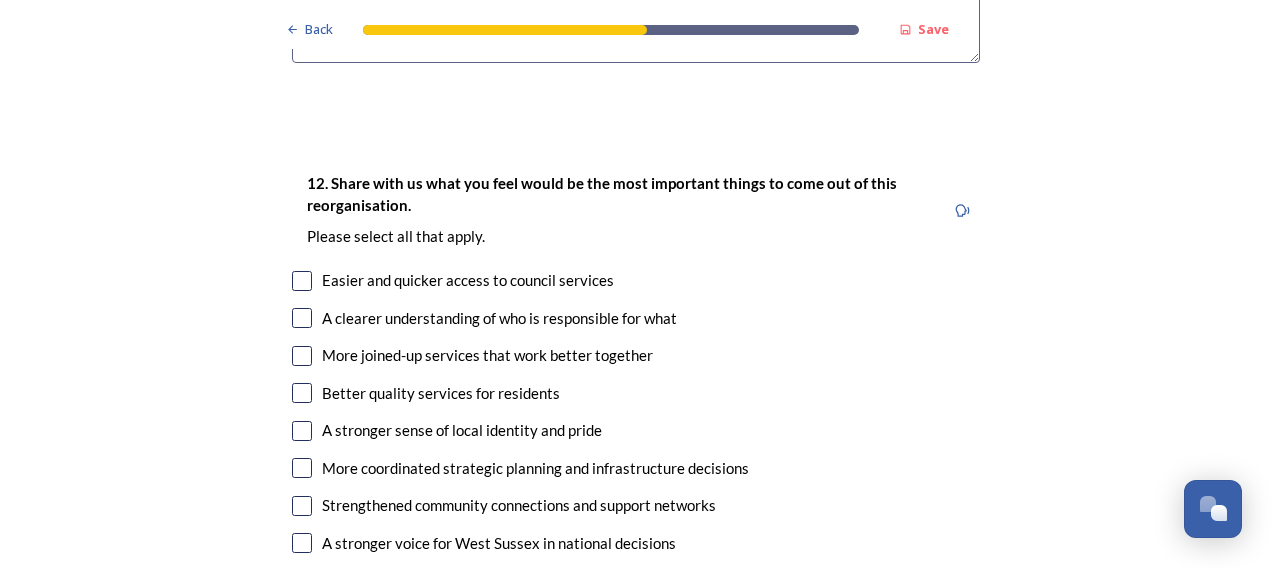 type on "I feel a very large and single unitary variation will reduce focus on smaller villages and rural places  - and greatly reduce the energy into these areas. When you get too large, you also get too many cooks at times and this can reduce outcomes and productivity and focus - as there's too much going on at "discussion" level. With this divide, it gives more space and a better offer across West Sussex, in my rather uneducated opinion!" 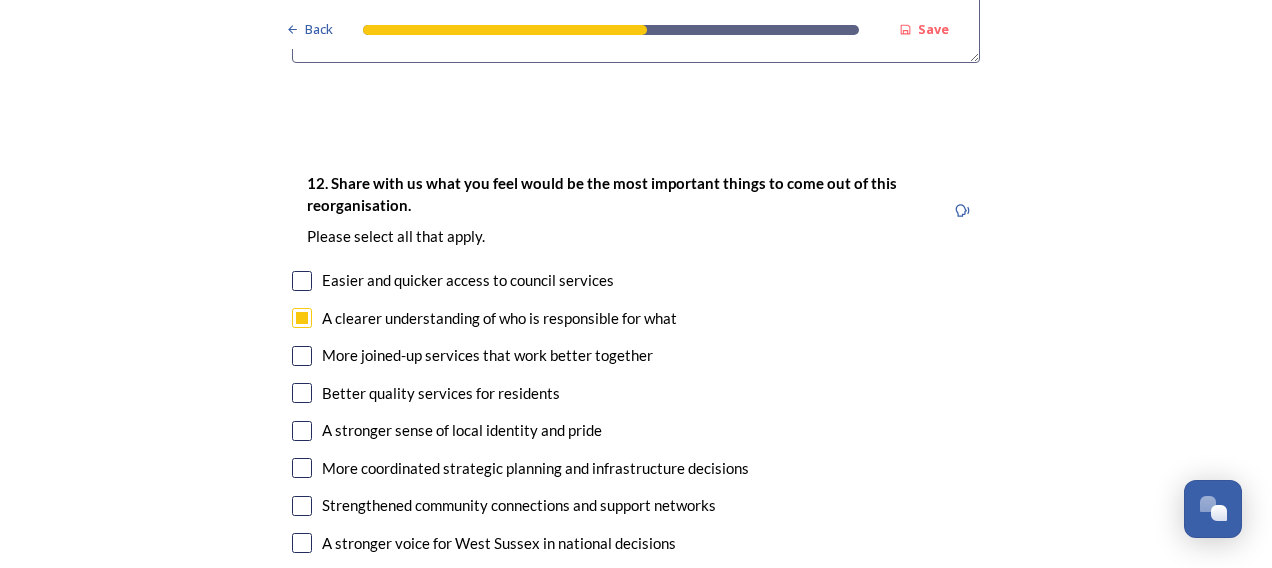 click at bounding box center [302, 356] 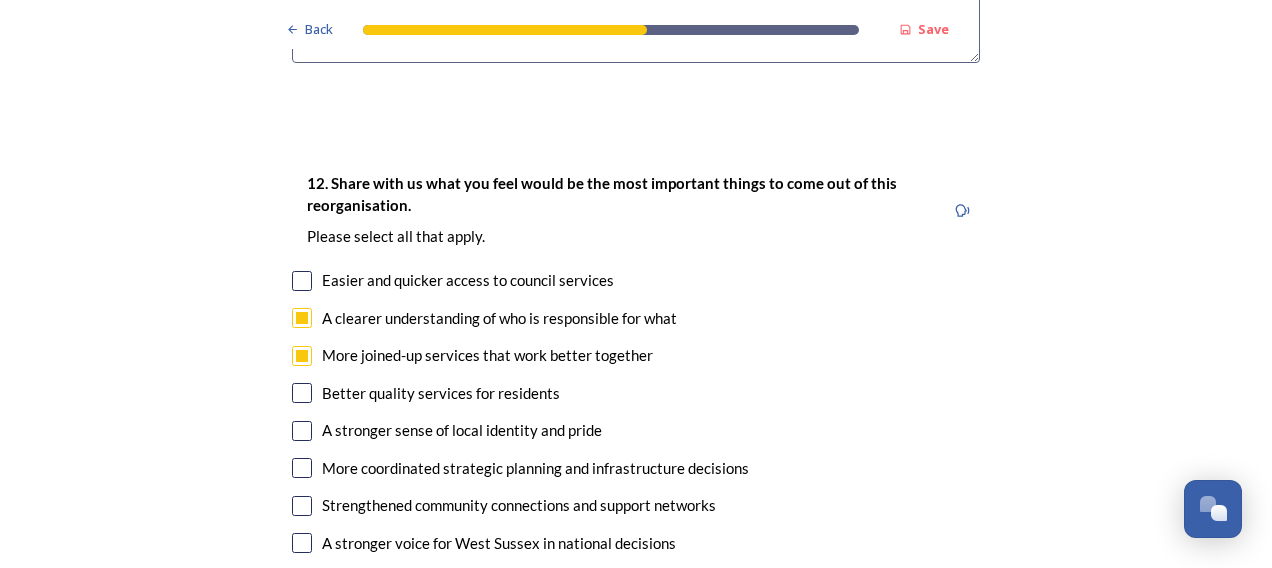 click at bounding box center [302, 393] 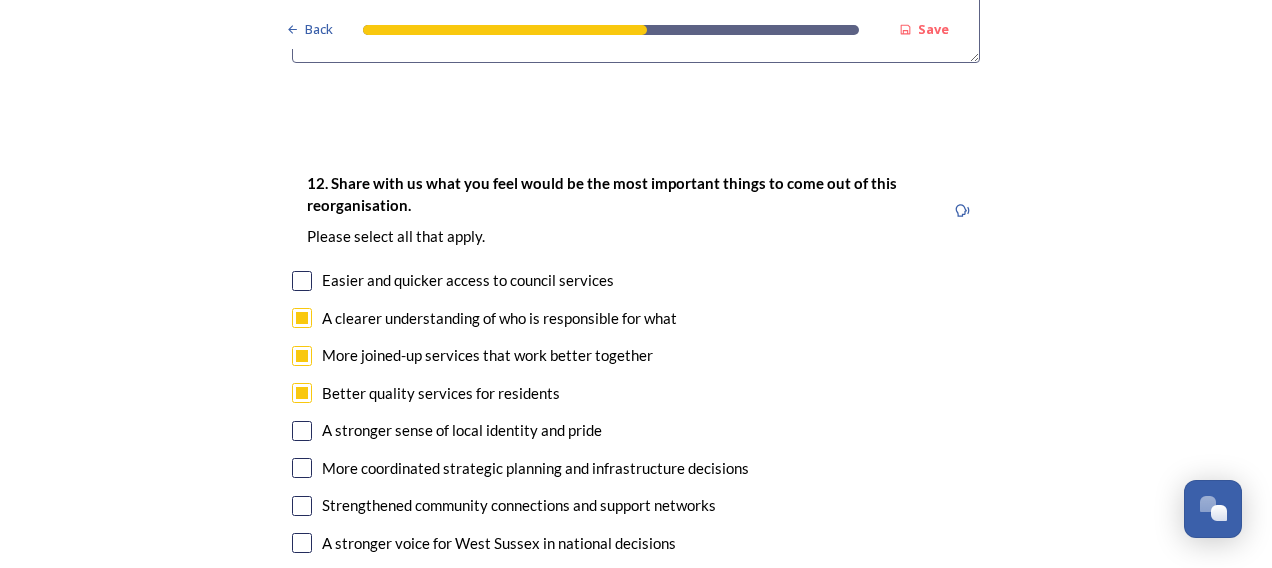 click at bounding box center (302, 431) 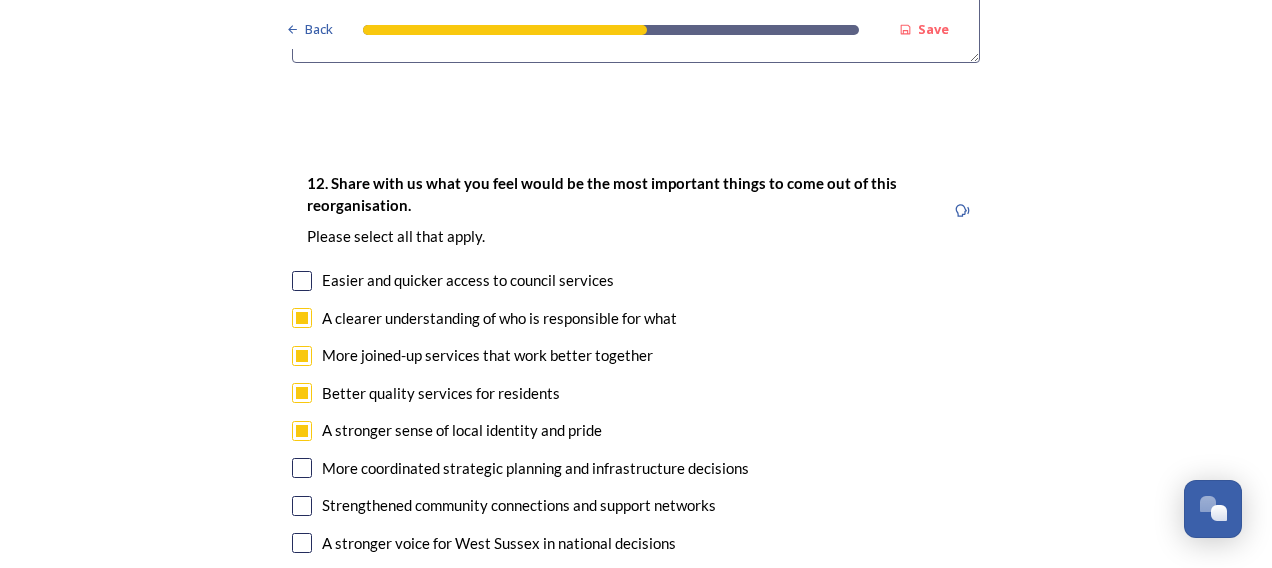 click at bounding box center (302, 618) 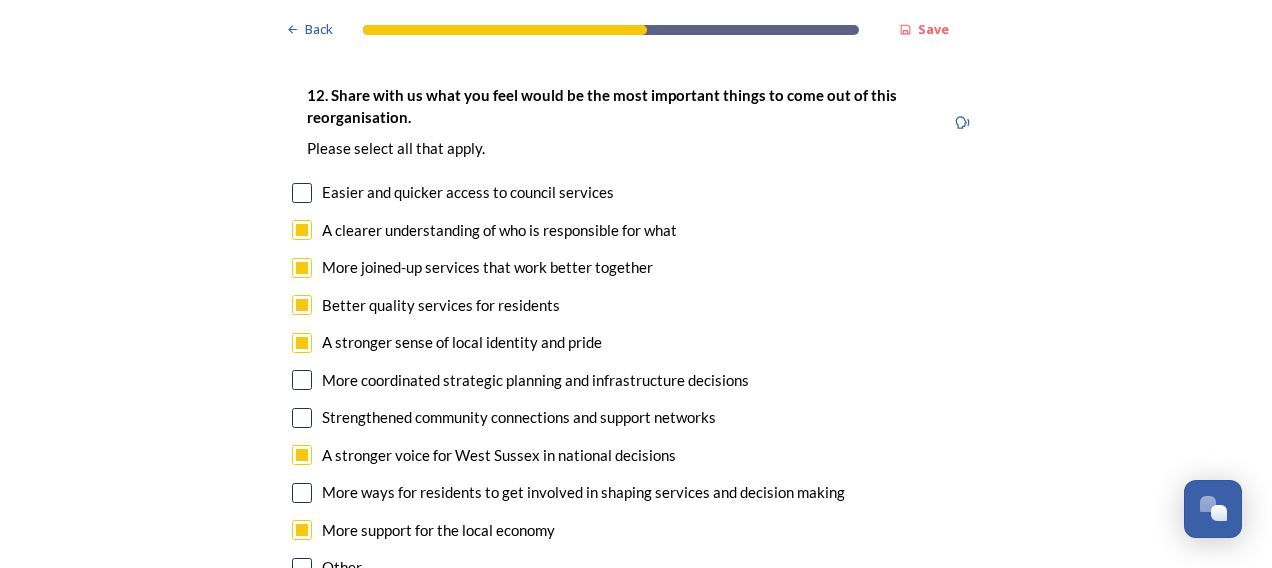 scroll, scrollTop: 3693, scrollLeft: 0, axis: vertical 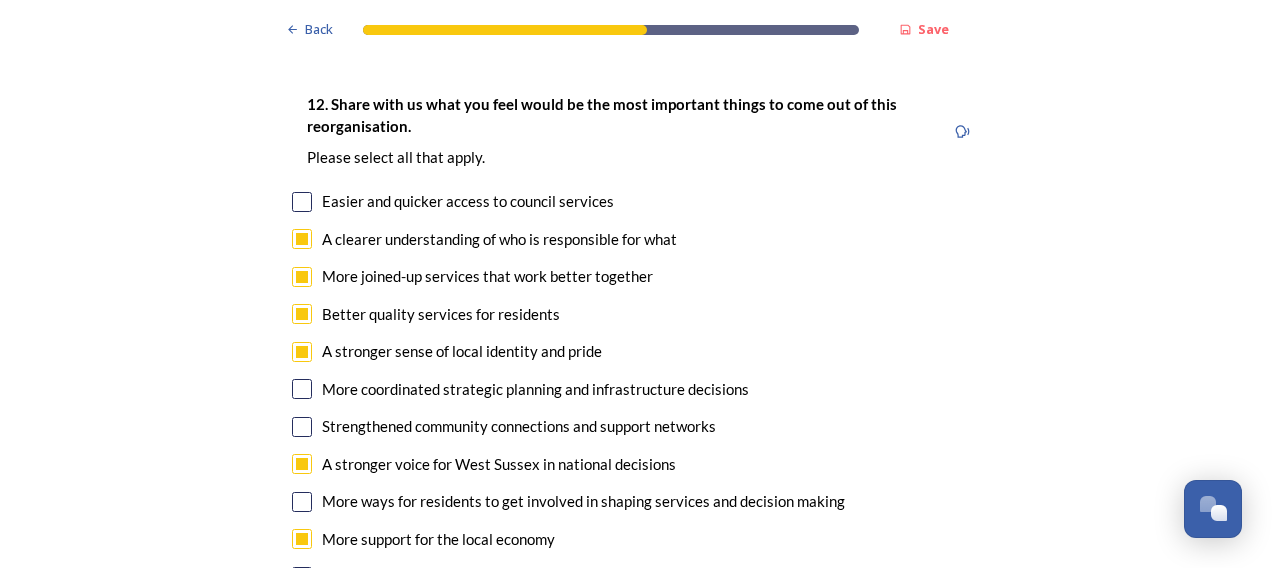 click at bounding box center [302, 202] 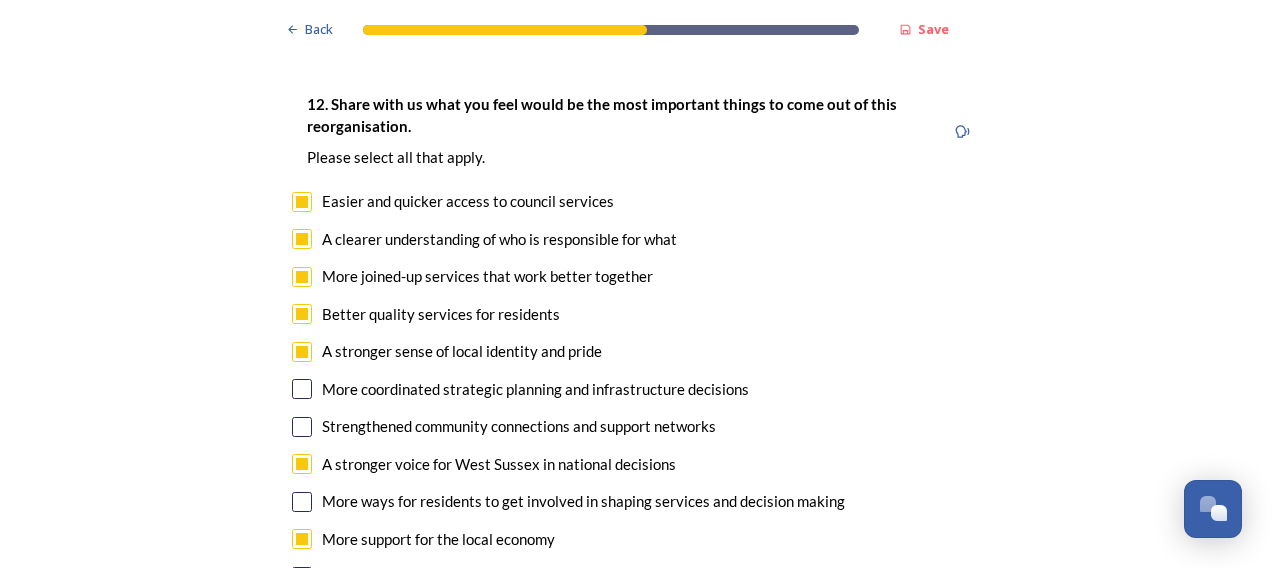 click at bounding box center (302, 389) 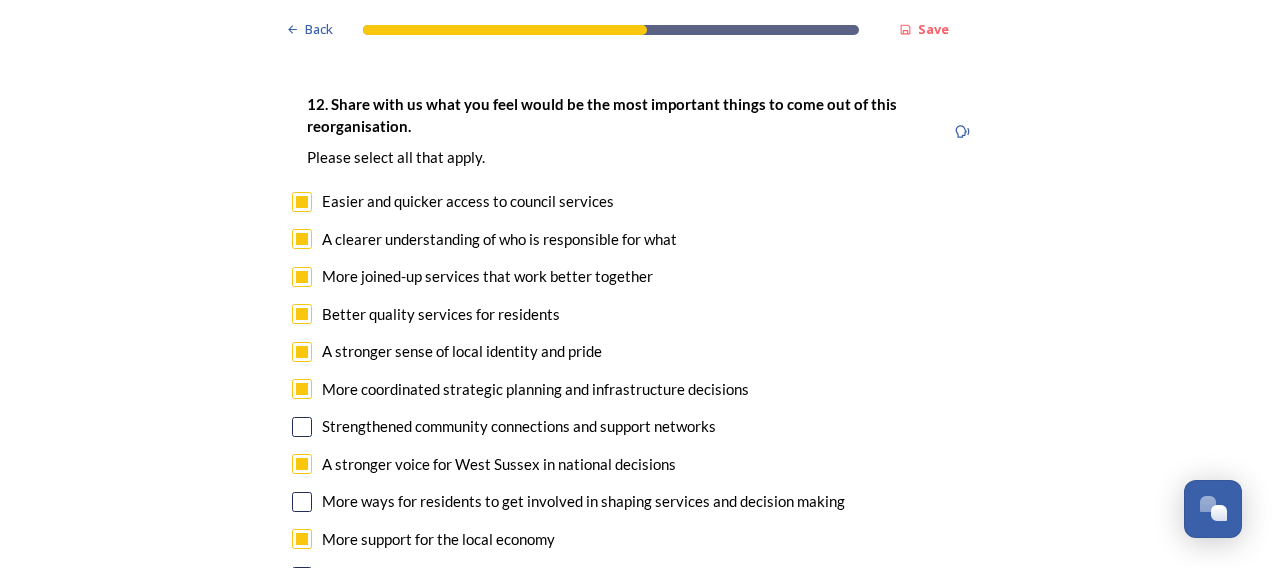 click at bounding box center (302, 427) 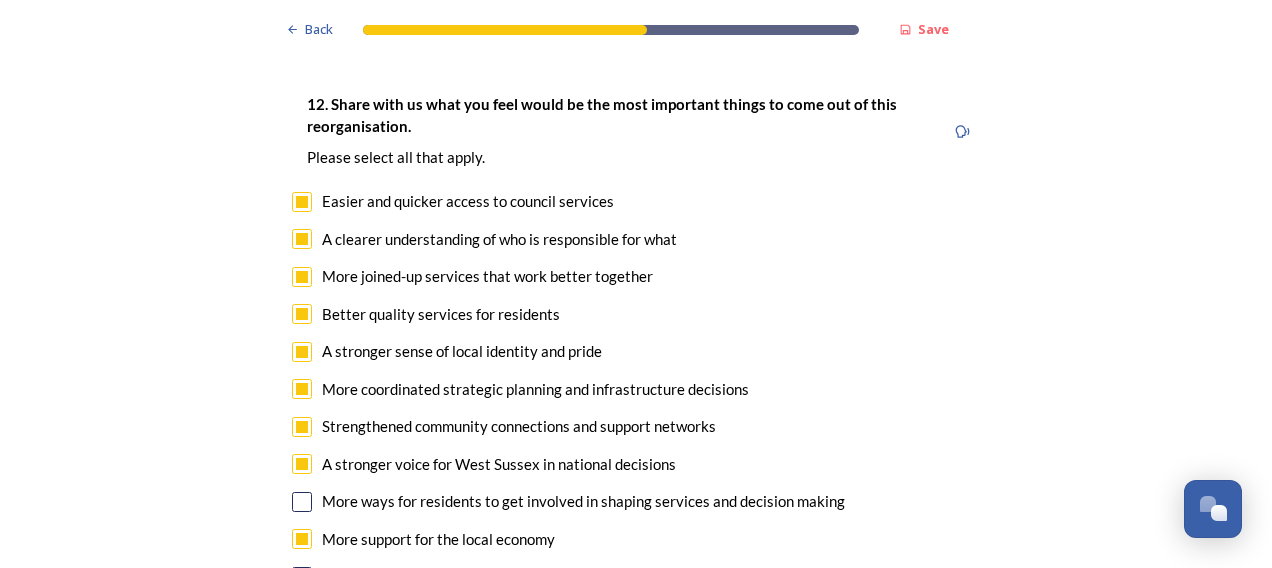 click at bounding box center [302, 502] 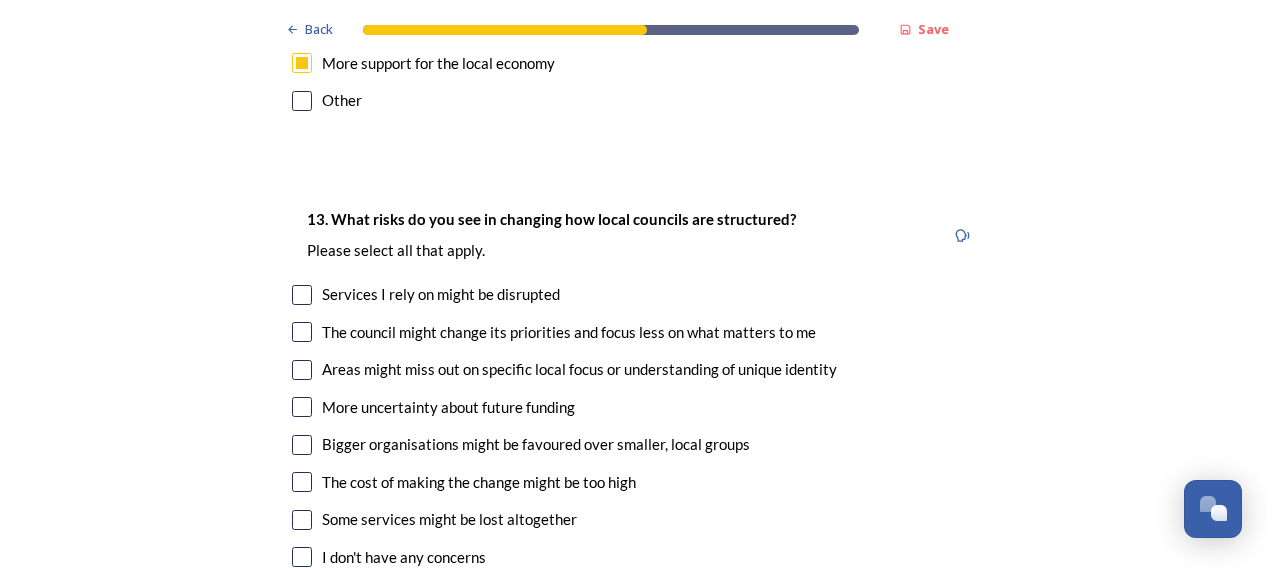 scroll, scrollTop: 4178, scrollLeft: 0, axis: vertical 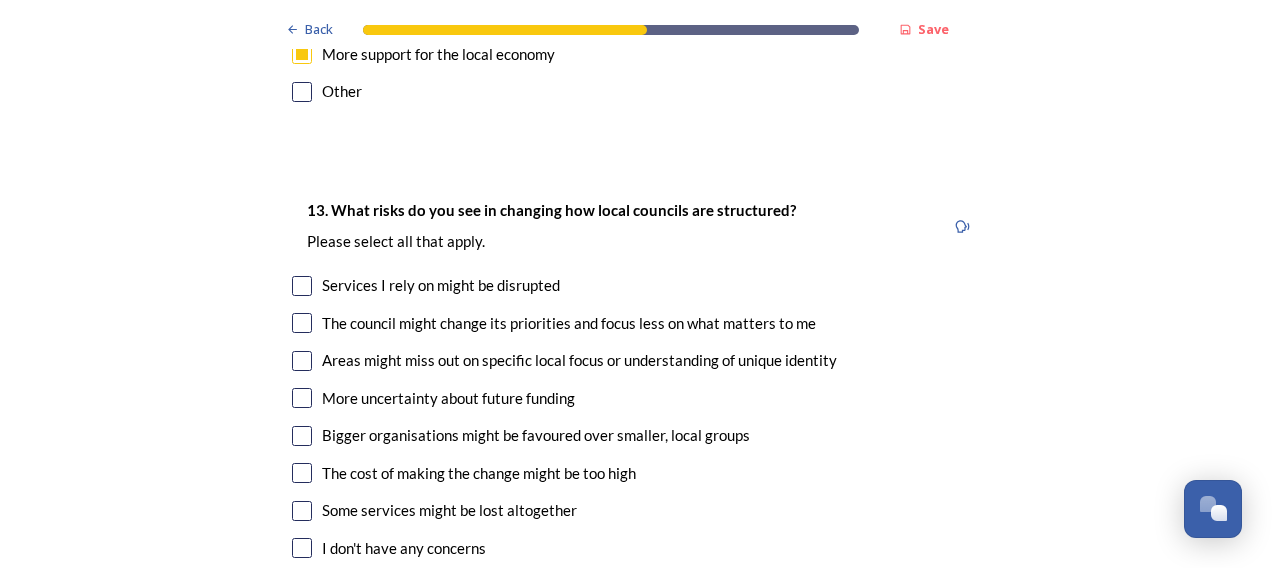 click on "Back Save Prioritising future services As explained on our  Shaping West Sussex hub , Local Government Reorganisation for West Sussex means that the county, district and borough councils will be replaced with one, or more than one, single-tier council (referred to as a unitary council) to deliver all your services.  Options currently being explored within West Sussex are detailed on our  hub , but map visuals can be found below. A single county unitary , bringing the County Council and all seven District and Borough Councils services together to form a new unitary council for West Sussex. Single unitary model (You can enlarge this map by clicking on the square expand icon in the top right of the image) Two unitary option, variation 1  -   one unitary combining Arun, Chichester and Worthing footprints and one unitary combining Adur, Crawley, Horsham, and Mid-Sussex footprints. Two unitary model variation 1 (You can enlarge this map by clicking on the square expand icon in the top right of the image) * Other 5" at bounding box center [636, -684] 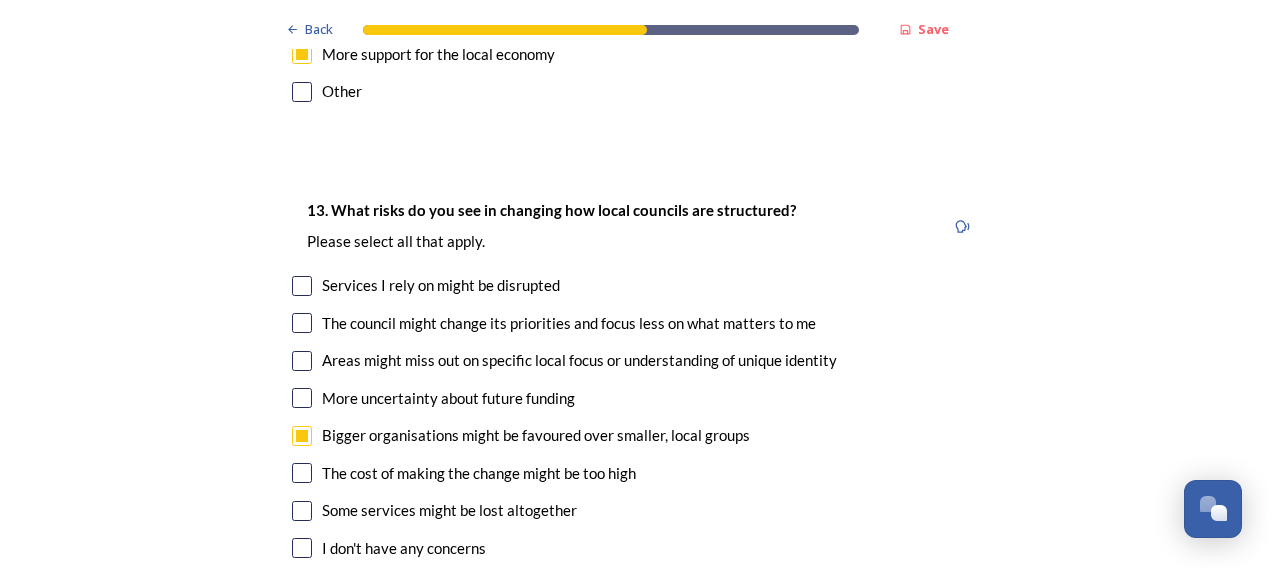 click at bounding box center (302, 361) 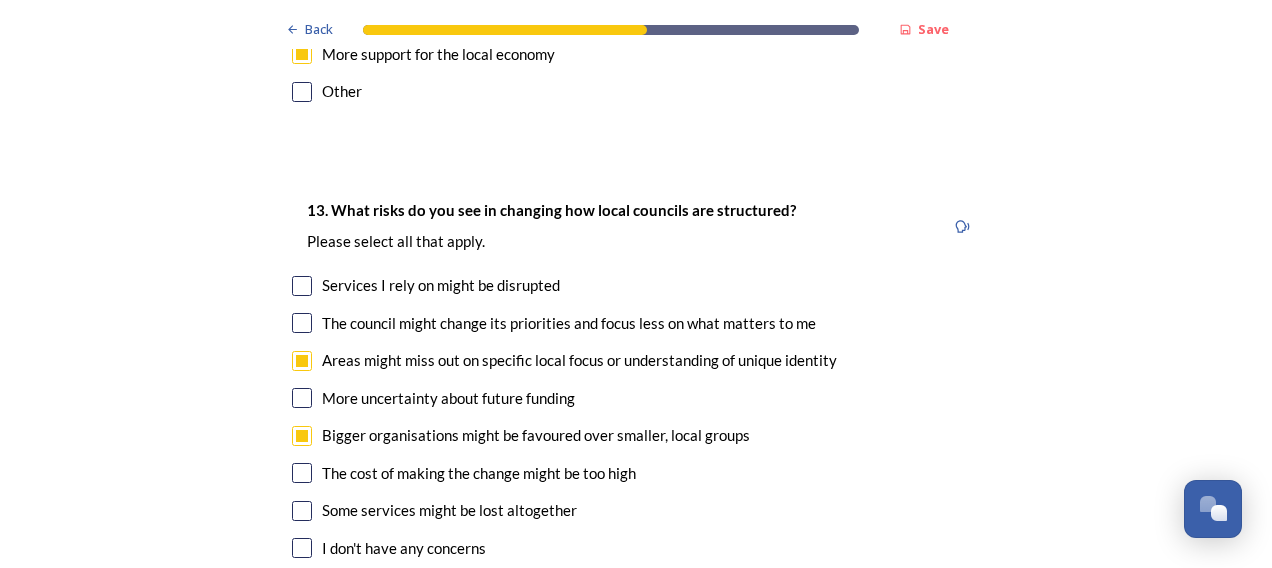 click at bounding box center [302, 473] 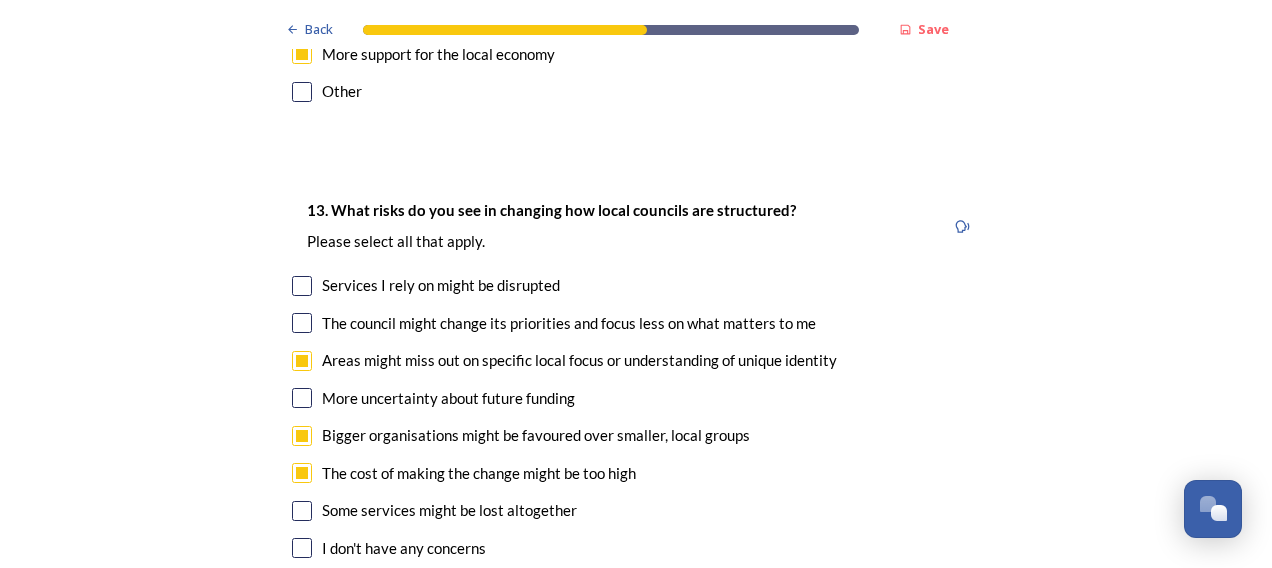 click at bounding box center [302, 511] 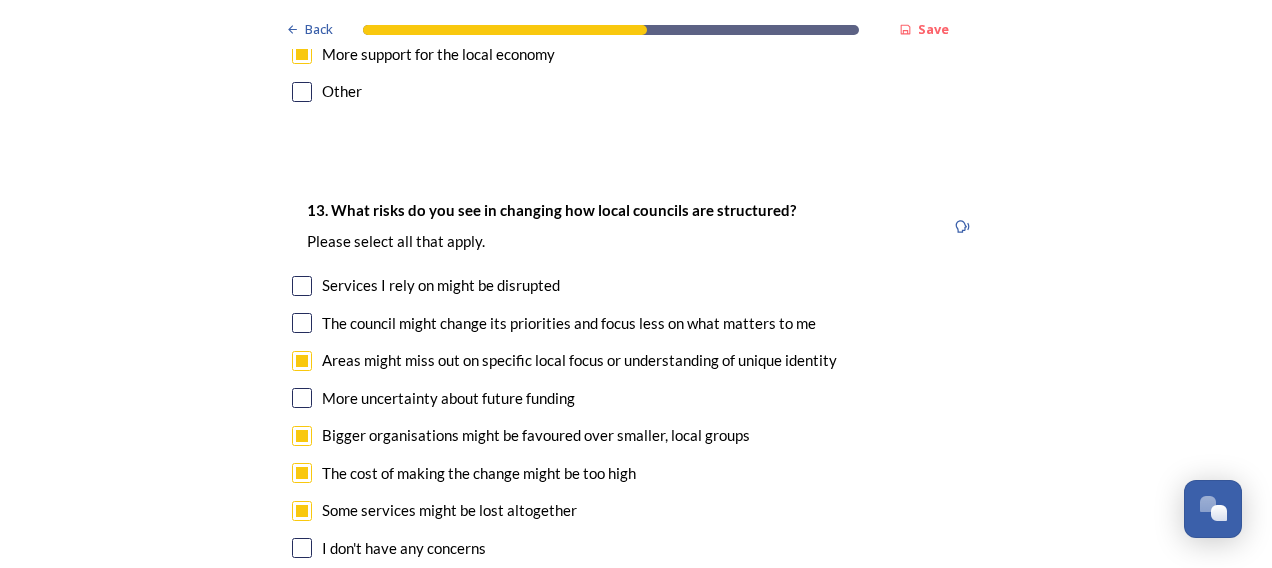 click at bounding box center (302, 323) 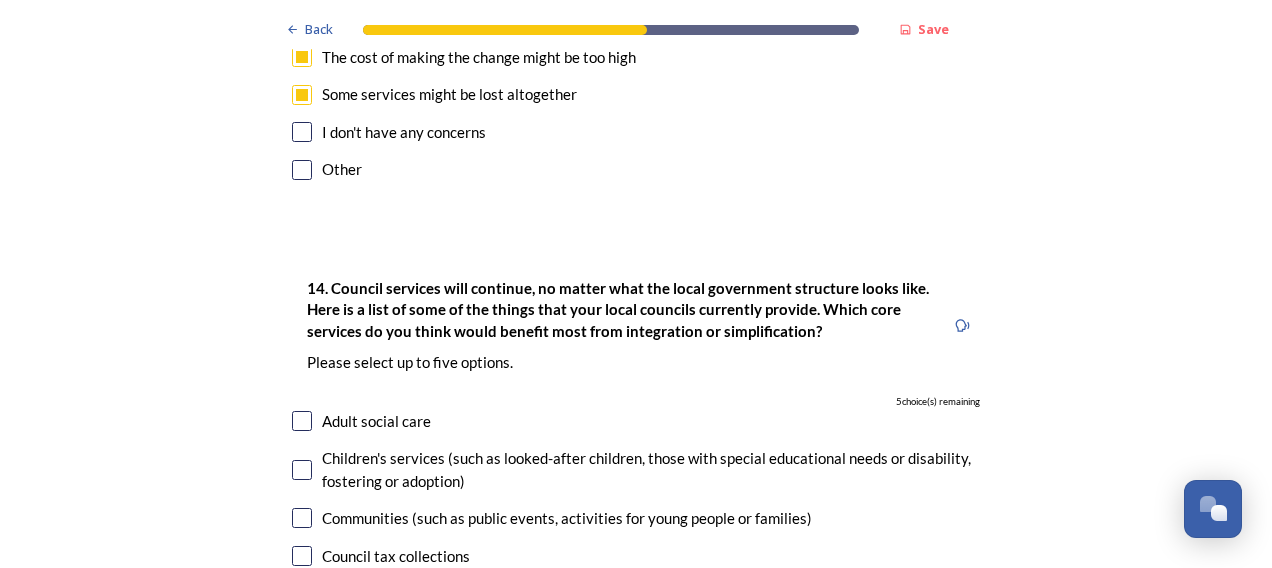 scroll, scrollTop: 4618, scrollLeft: 0, axis: vertical 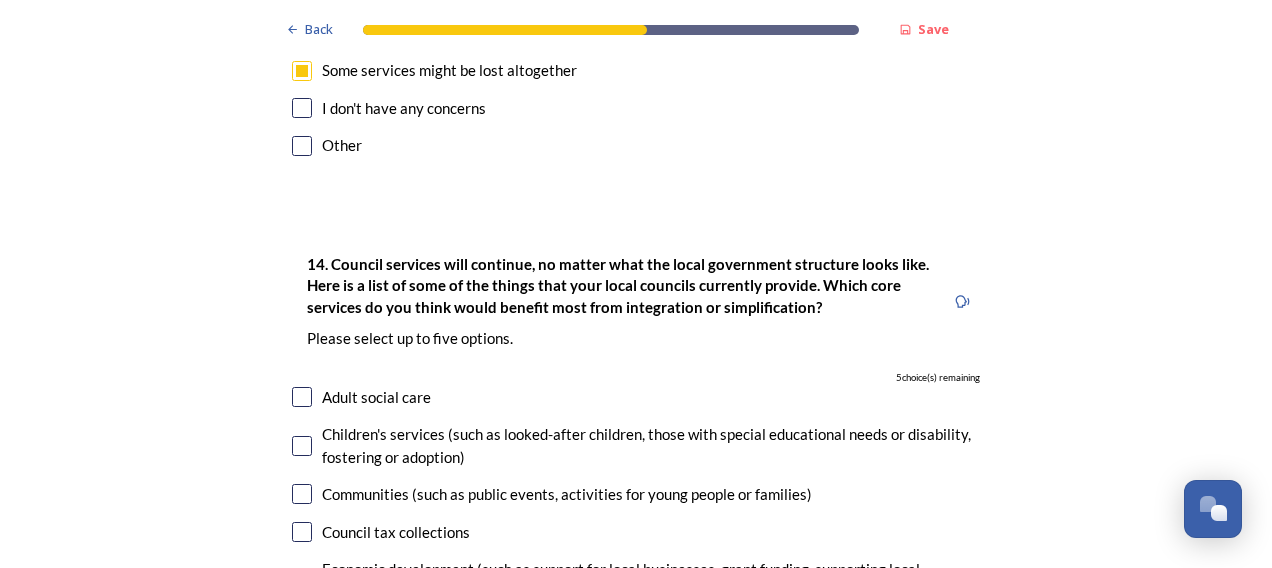 click on "Back Save Prioritising future services As explained on our  Shaping West Sussex hub , Local Government Reorganisation for West Sussex means that the county, district and borough councils will be replaced with one, or more than one, single-tier council (referred to as a unitary council) to deliver all your services.  Options currently being explored within West Sussex are detailed on our  hub , but map visuals can be found below. A single county unitary , bringing the County Council and all seven District and Borough Councils services together to form a new unitary council for West Sussex. Single unitary model (You can enlarge this map by clicking on the square expand icon in the top right of the image) Two unitary option, variation 1  -   one unitary combining Arun, Chichester and Worthing footprints and one unitary combining Adur, Crawley, Horsham, and Mid-Sussex footprints. Two unitary model variation 1 (You can enlarge this map by clicking on the square expand icon in the top right of the image) * Other 5" at bounding box center [636, -1124] 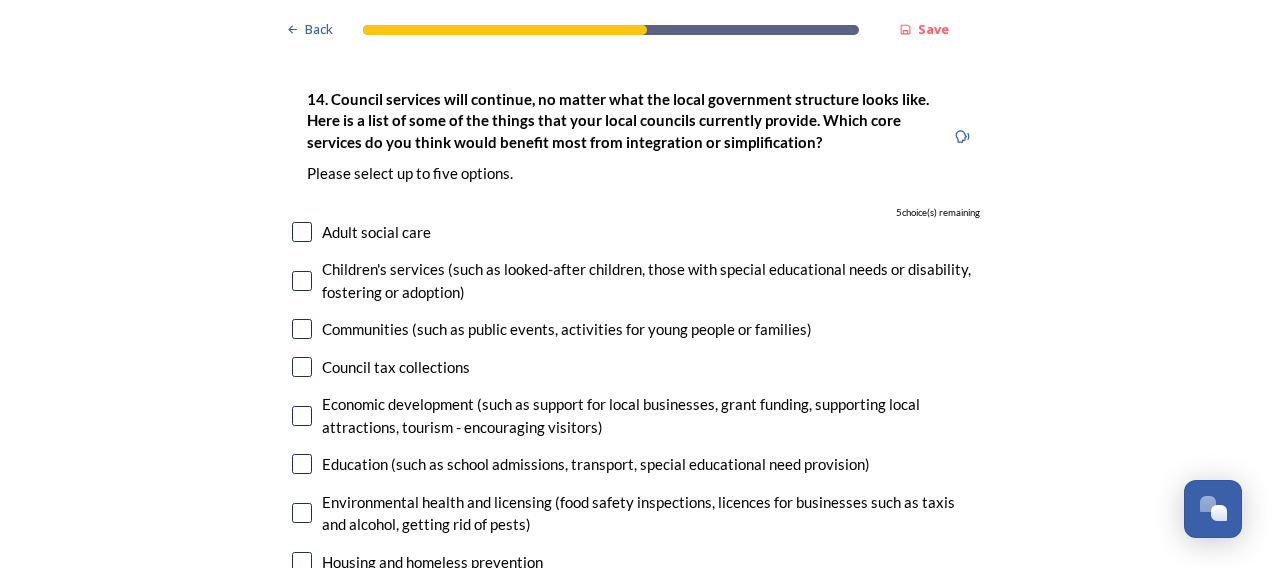 scroll, scrollTop: 4784, scrollLeft: 0, axis: vertical 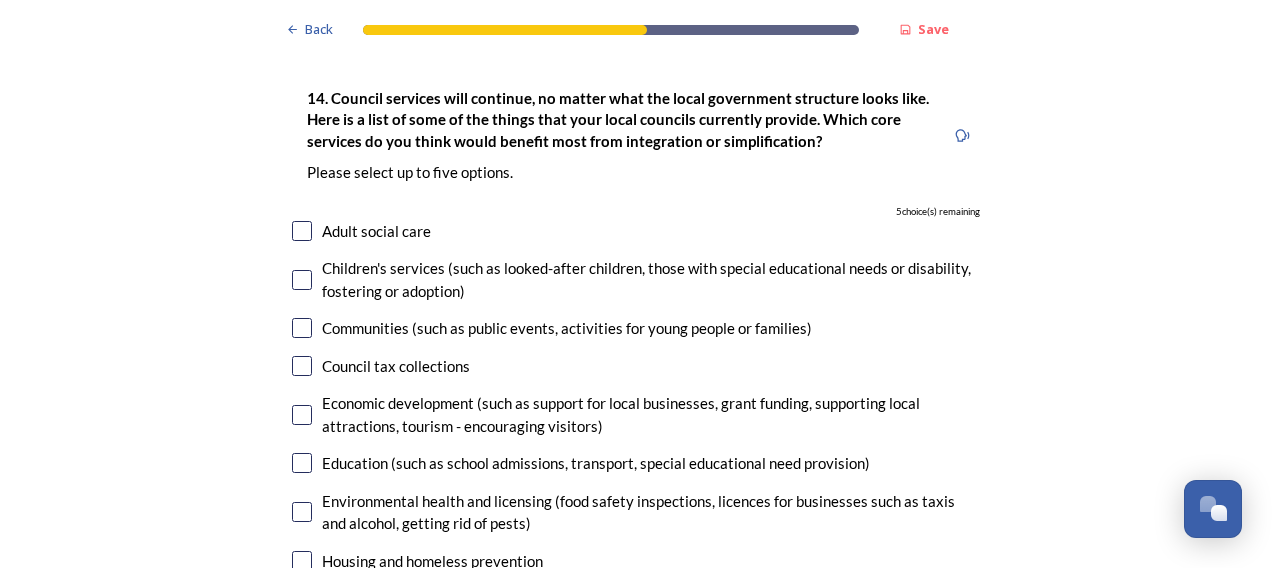 click at bounding box center [302, 561] 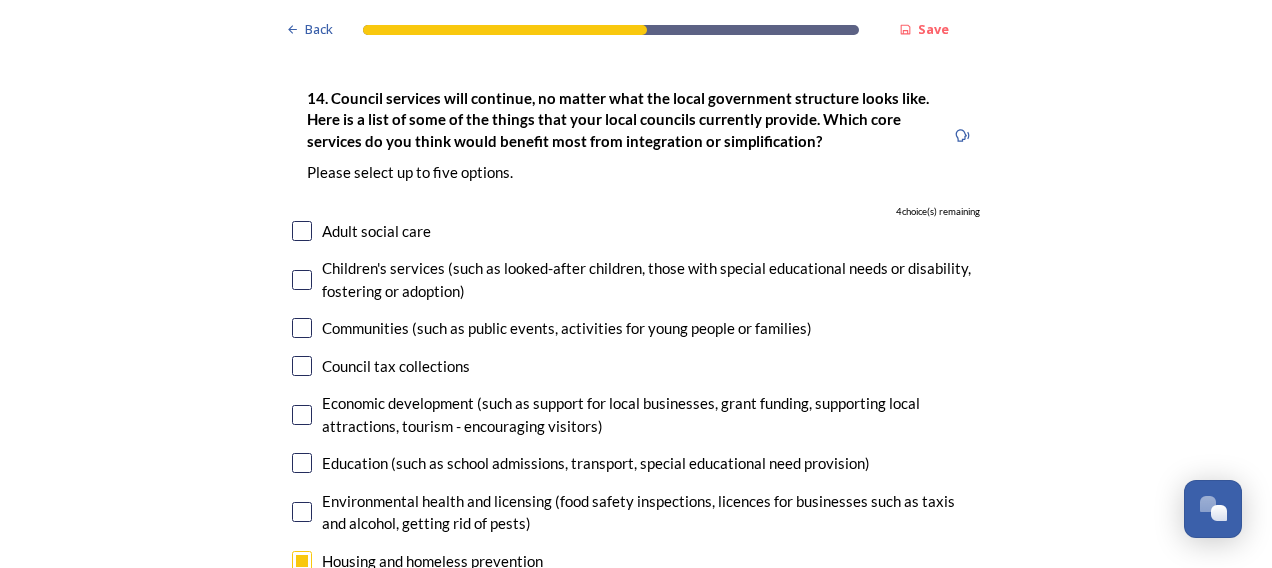 click at bounding box center (302, 231) 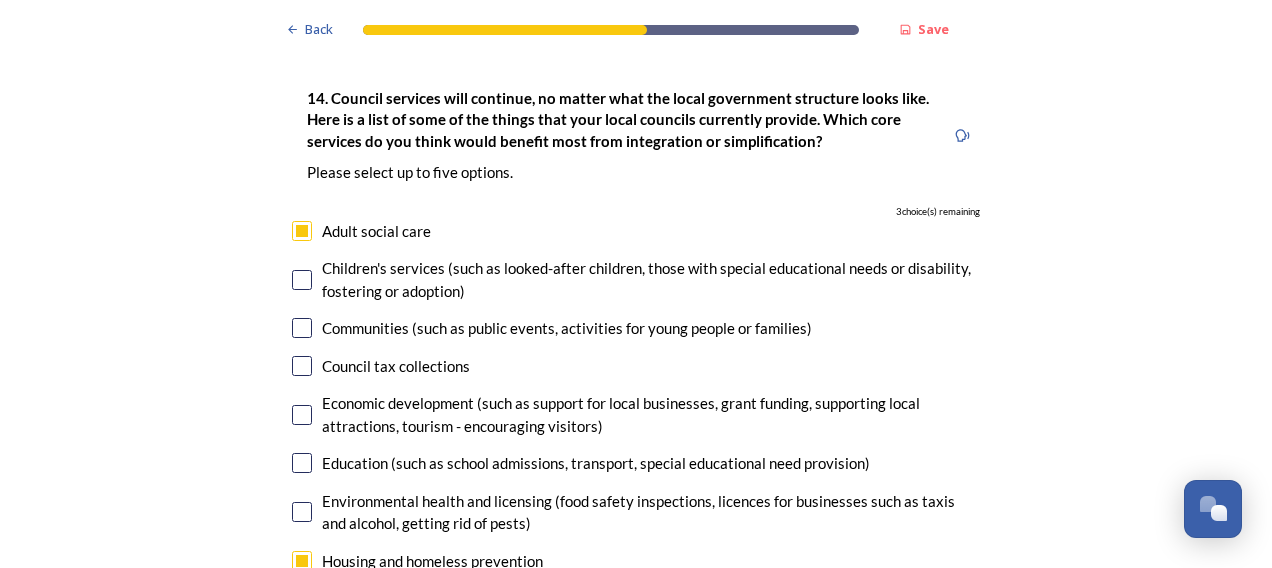 click at bounding box center [302, 280] 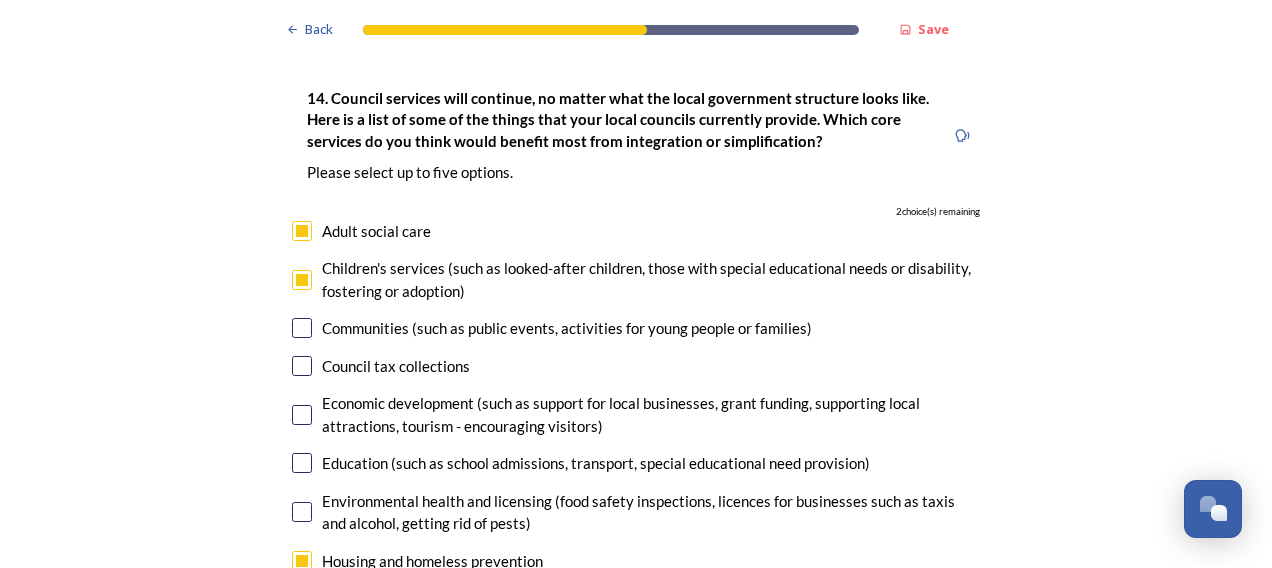 click at bounding box center [302, 328] 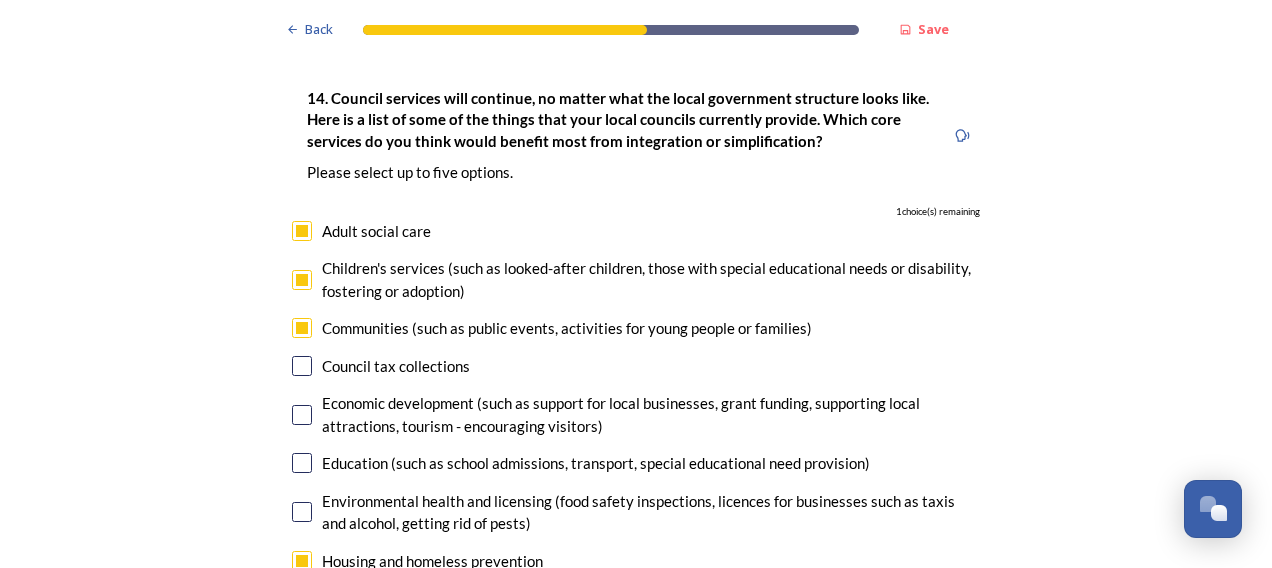 click at bounding box center (302, 598) 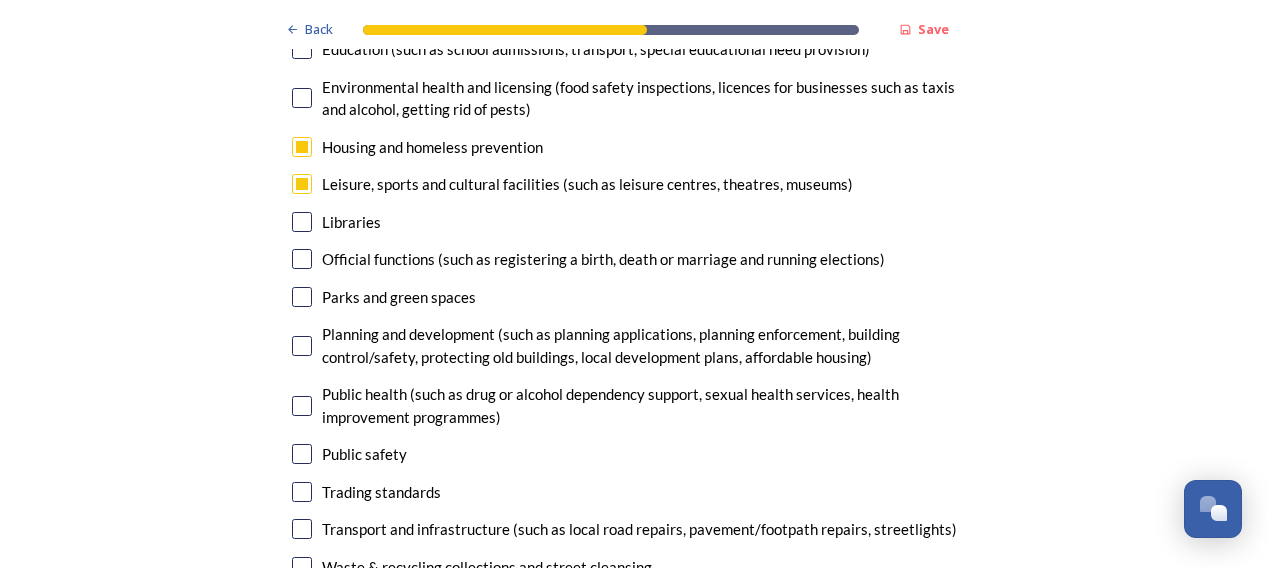 scroll, scrollTop: 5268, scrollLeft: 0, axis: vertical 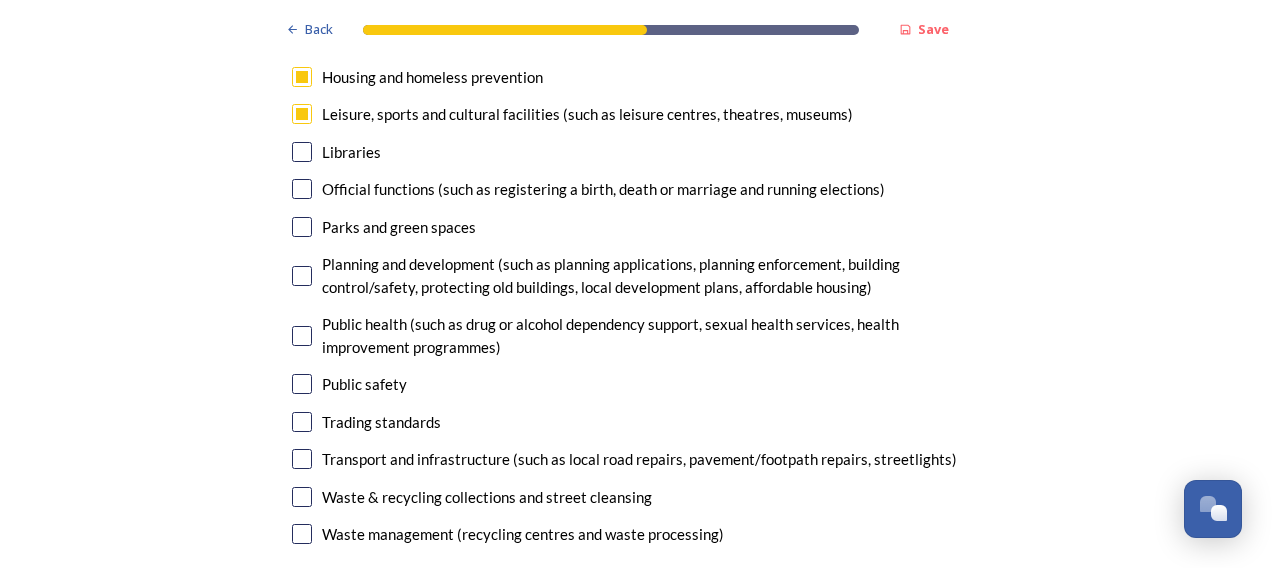 click at bounding box center [302, 227] 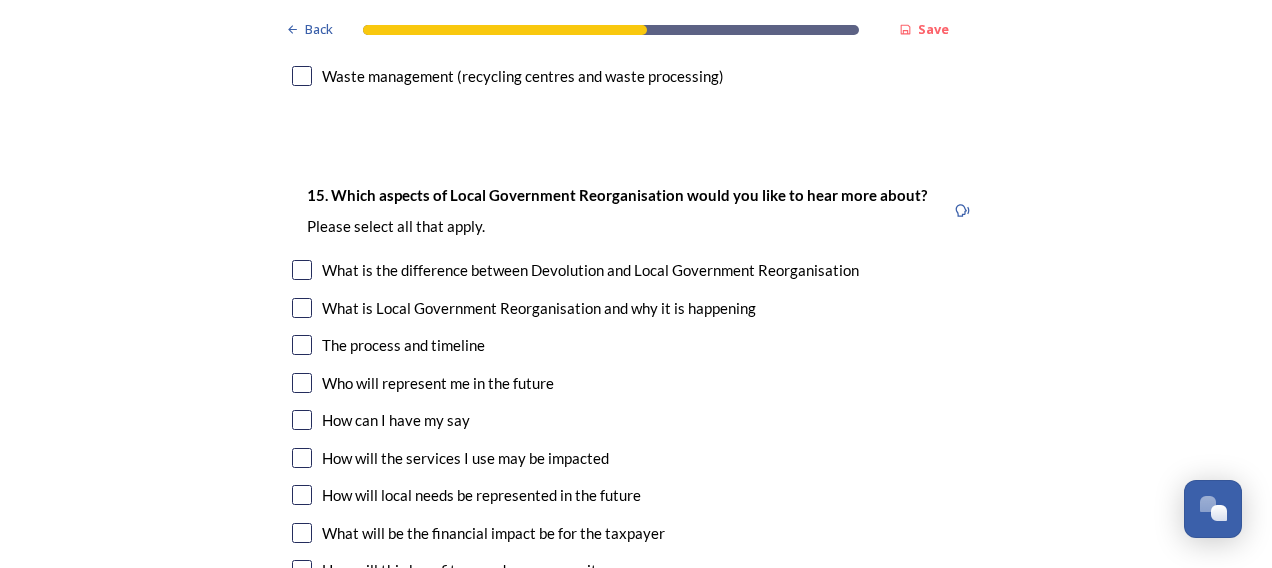 scroll, scrollTop: 5735, scrollLeft: 0, axis: vertical 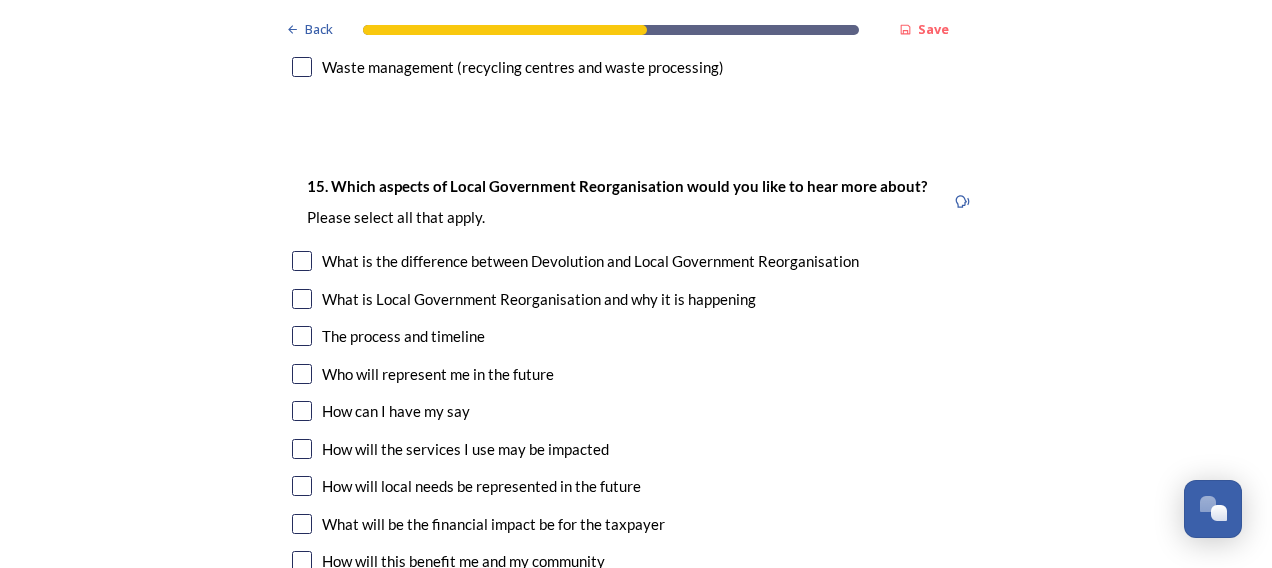 click at bounding box center (302, 374) 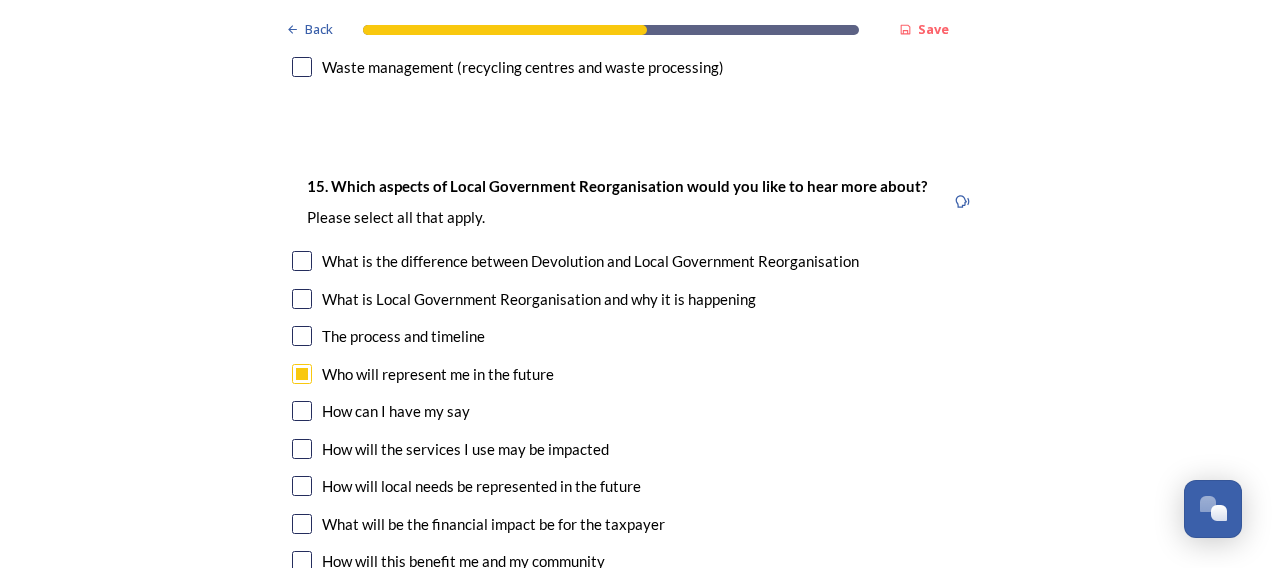 click at bounding box center [302, 411] 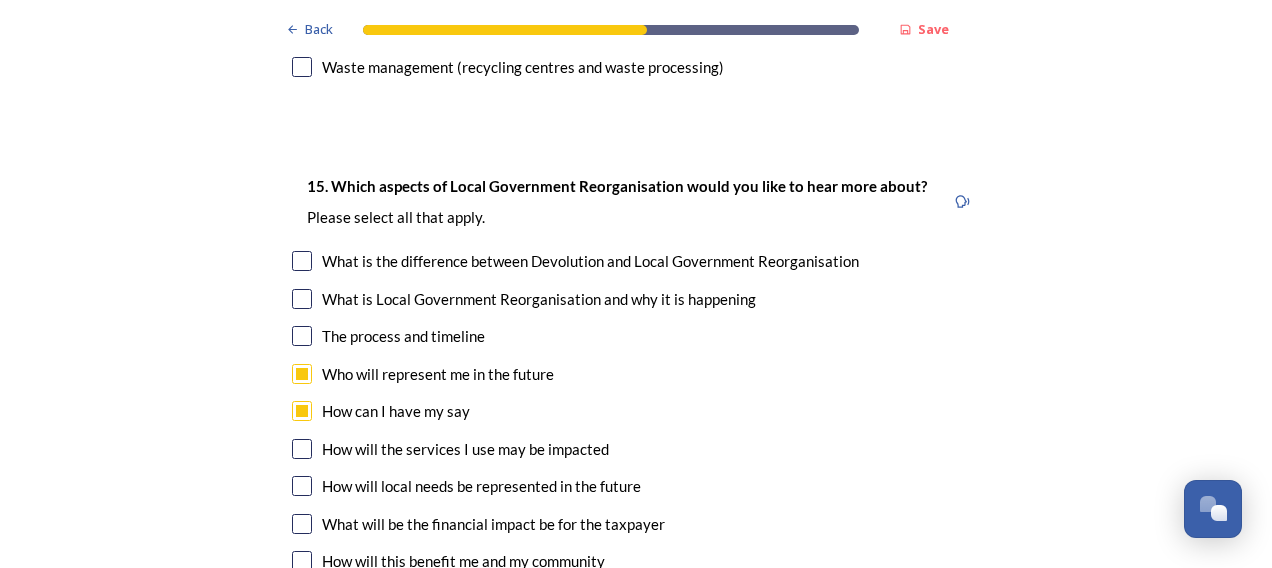 click at bounding box center (302, 449) 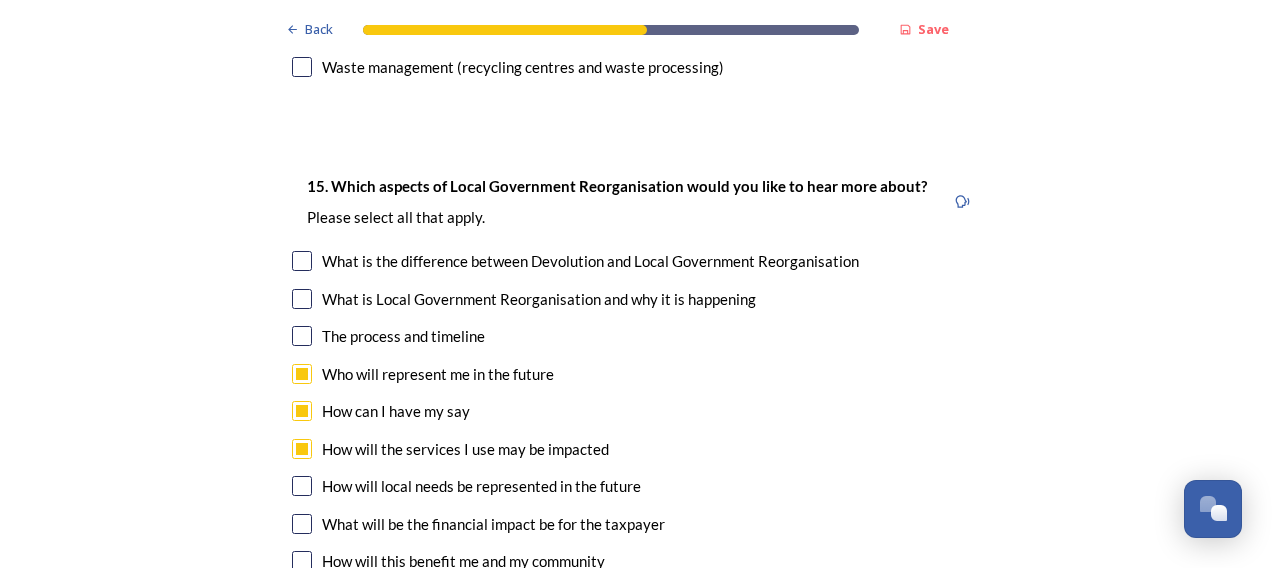 click at bounding box center [302, 261] 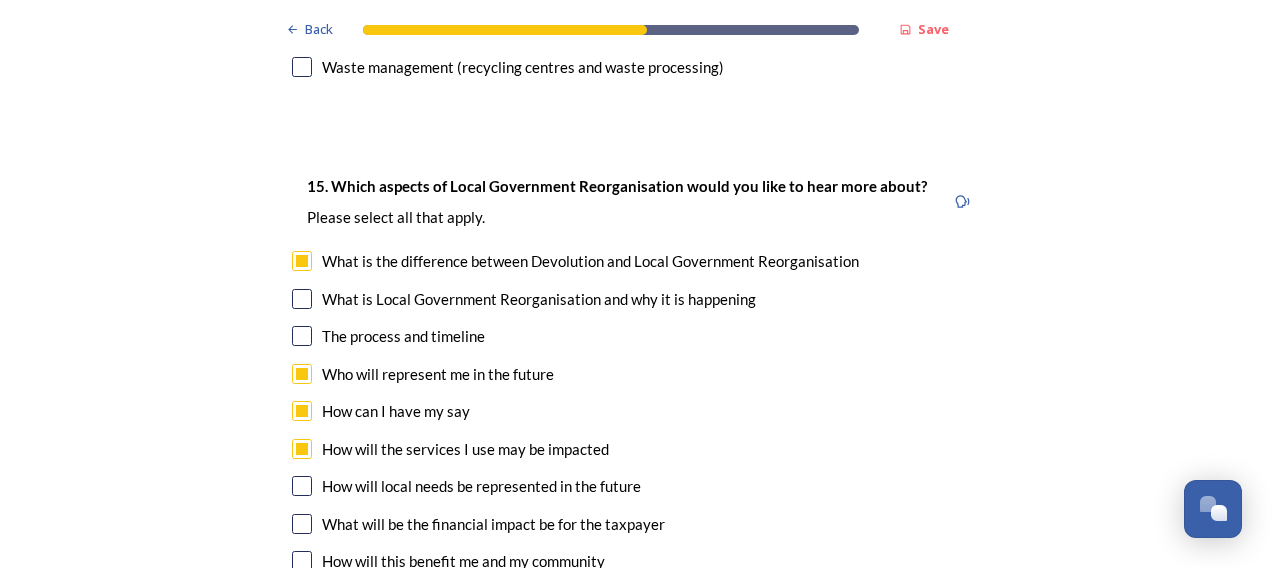 click at bounding box center [302, 299] 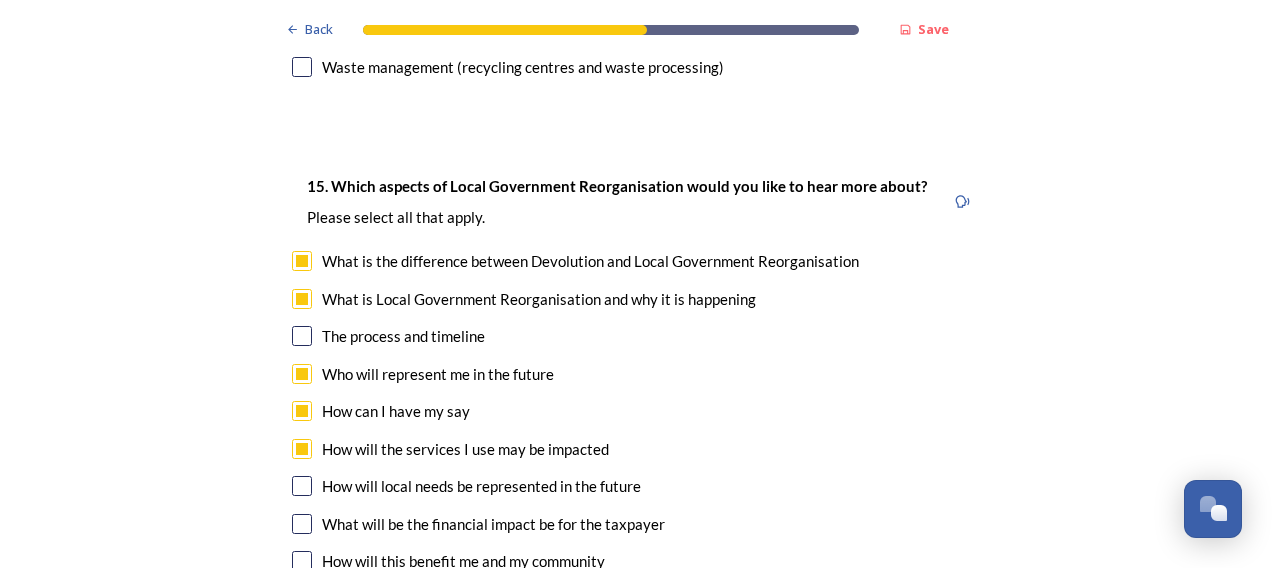 click at bounding box center (302, 336) 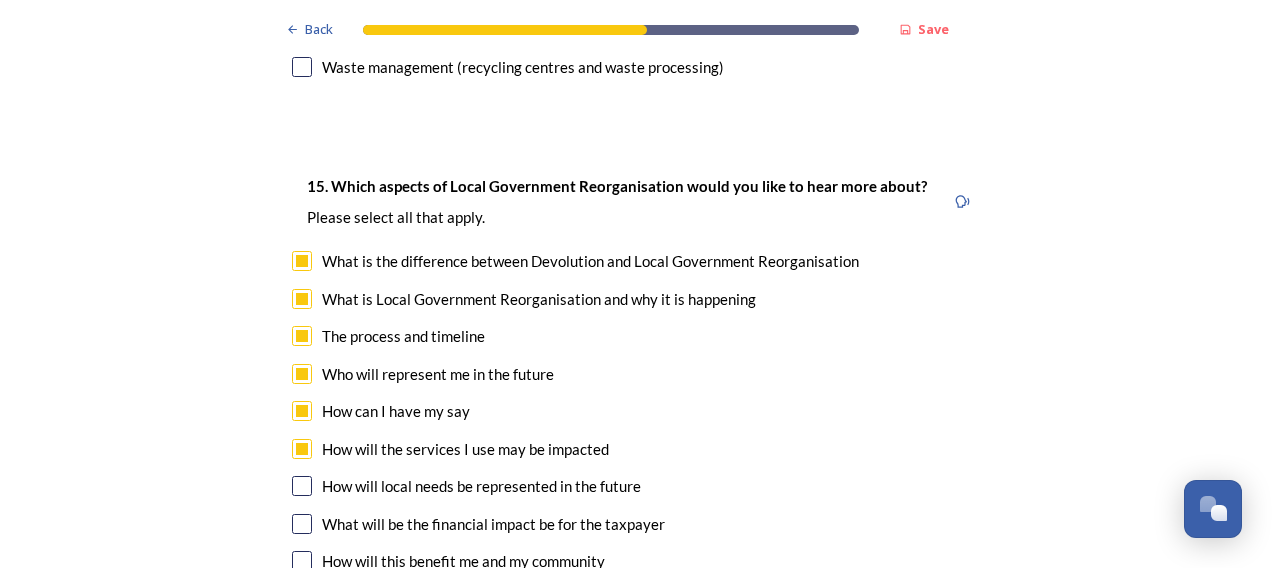 click at bounding box center [302, 486] 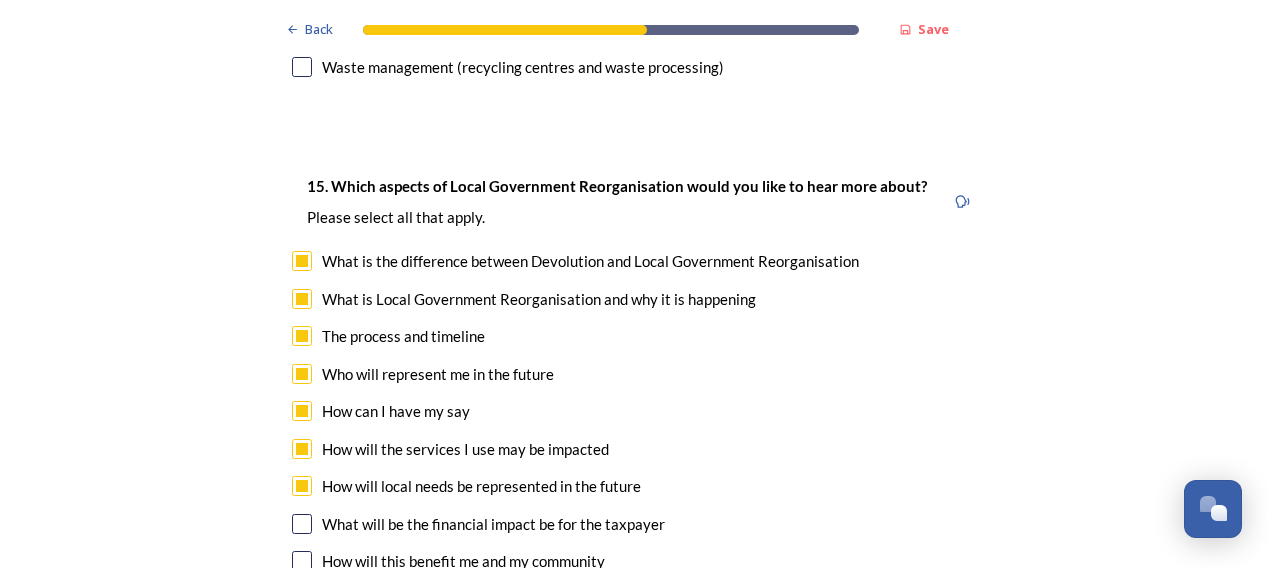 click at bounding box center (302, 524) 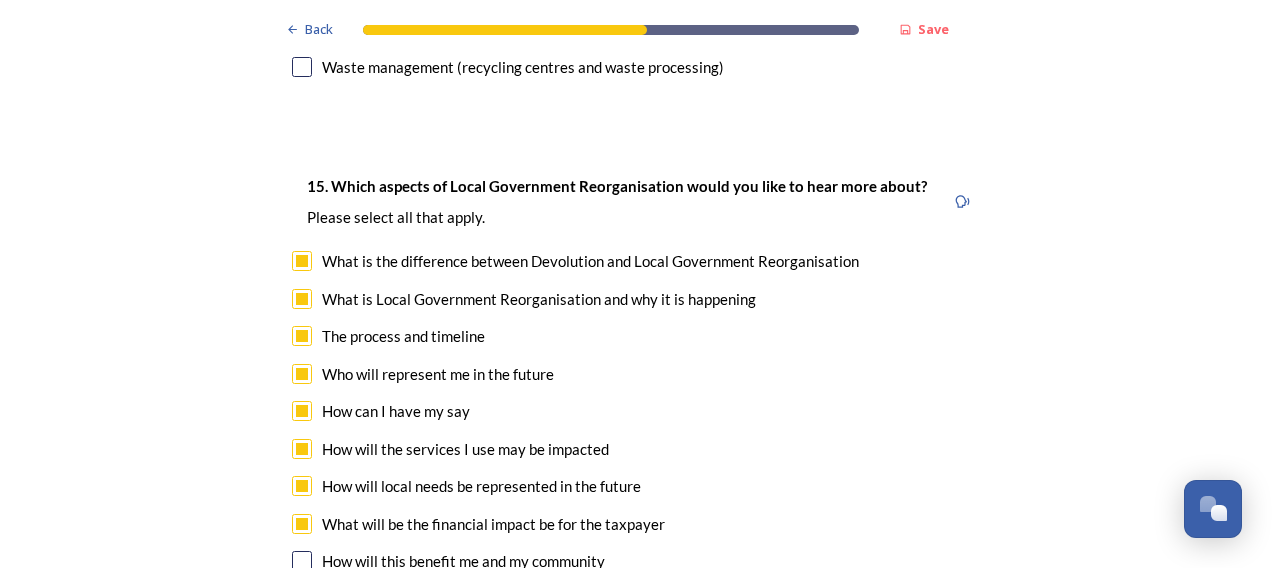 click at bounding box center [302, 561] 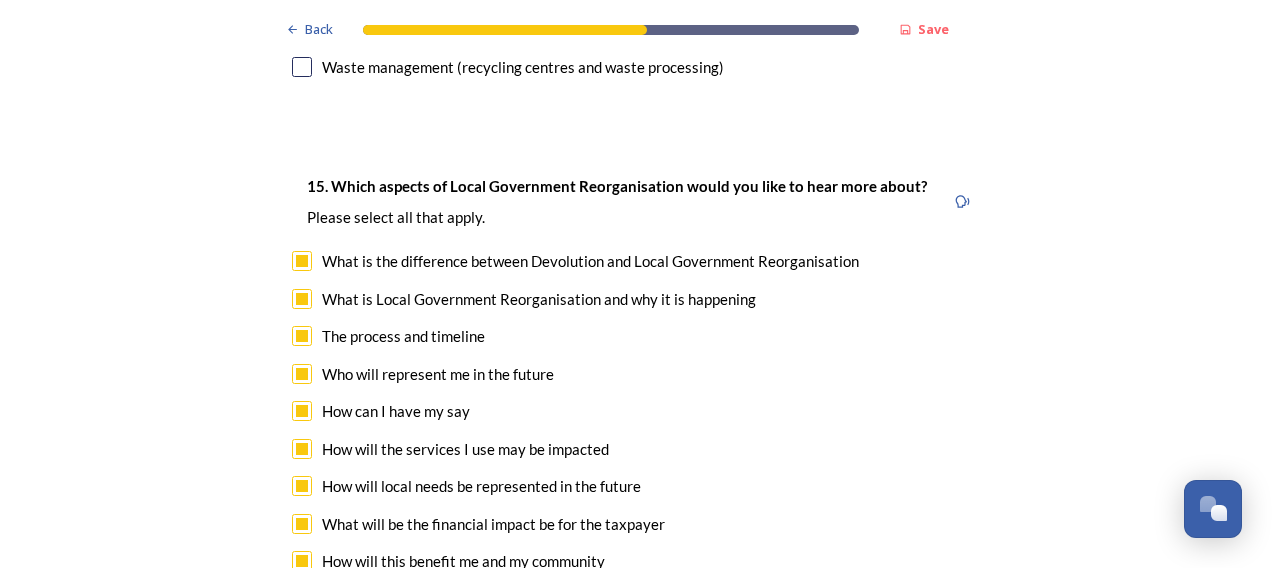 click at bounding box center [302, 599] 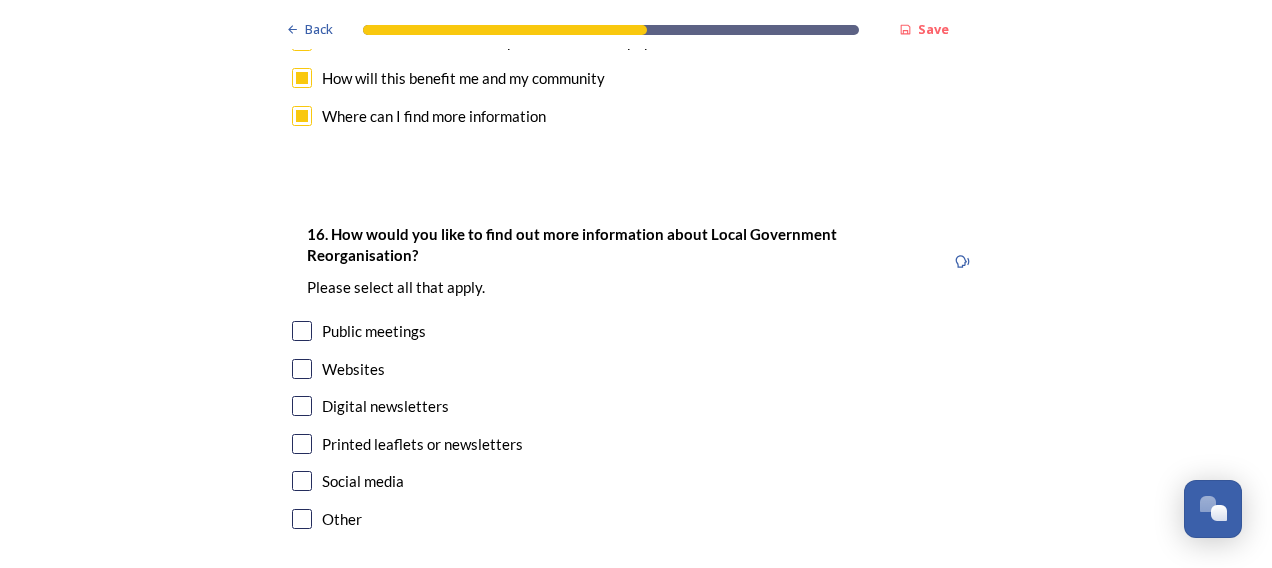 scroll, scrollTop: 6236, scrollLeft: 0, axis: vertical 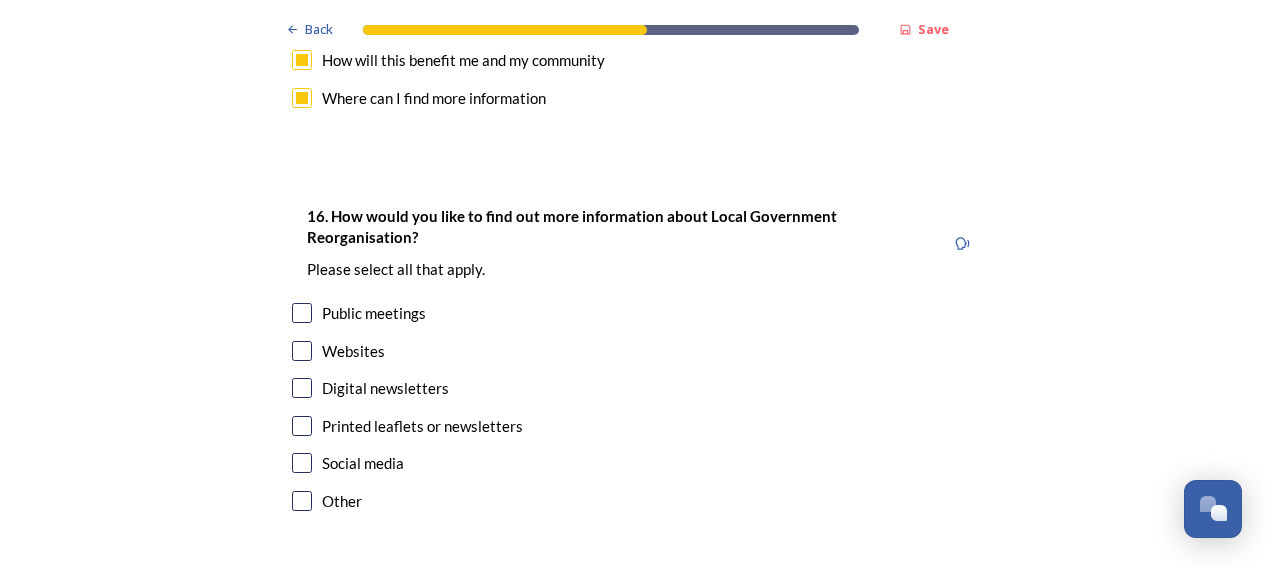 click at bounding box center (302, 313) 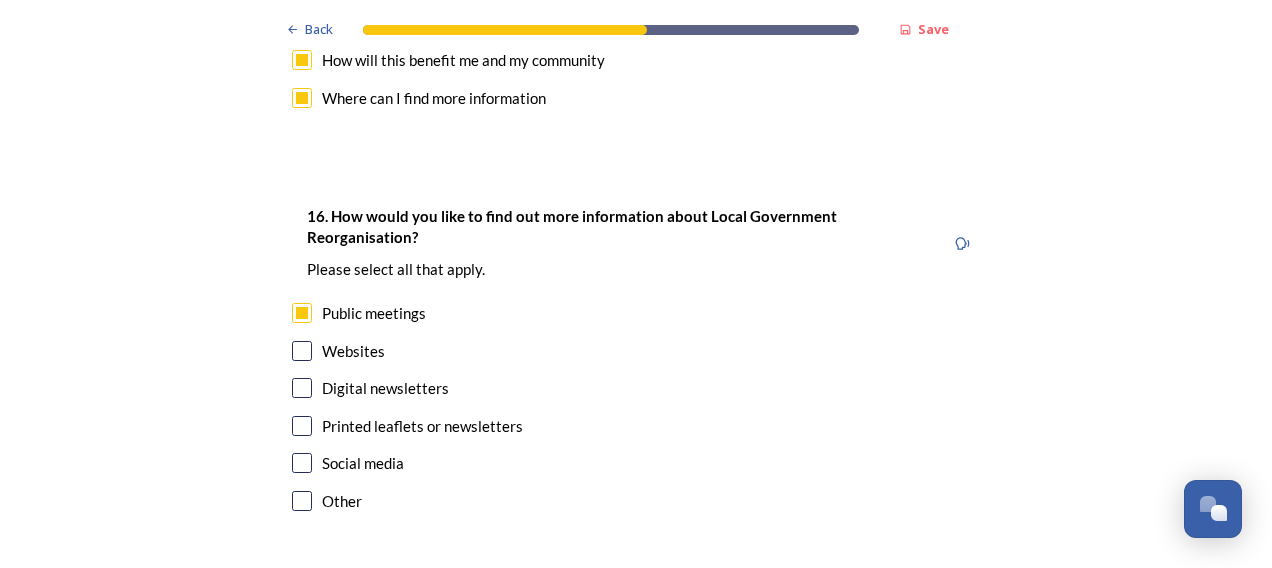 click at bounding box center [302, 463] 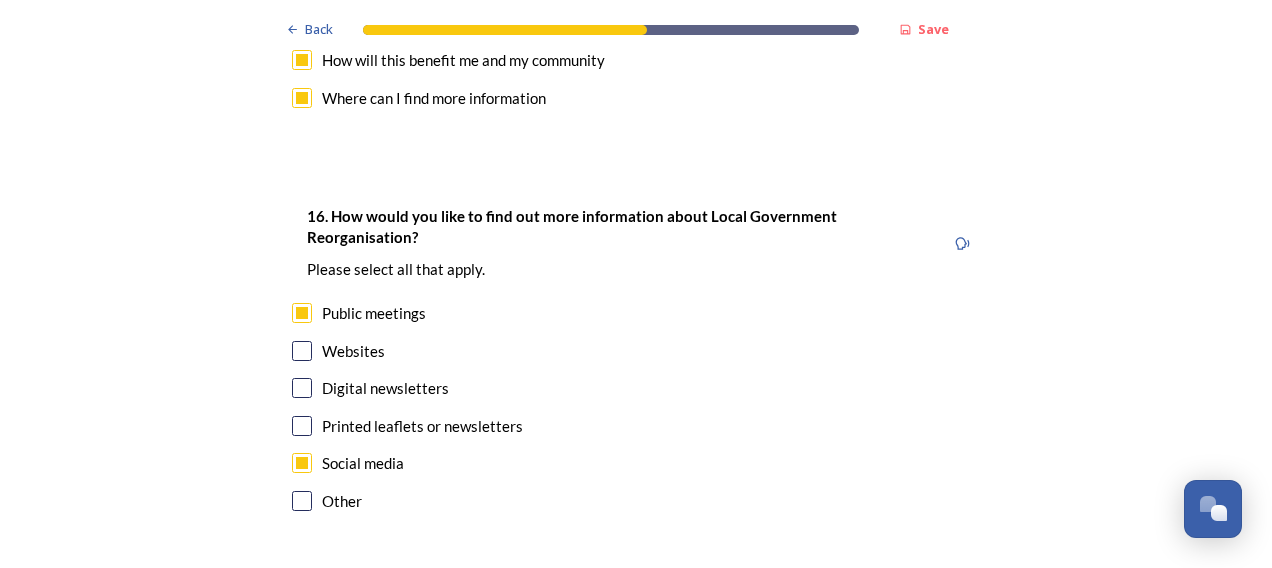 click on "Continue" at bounding box center (622, 611) 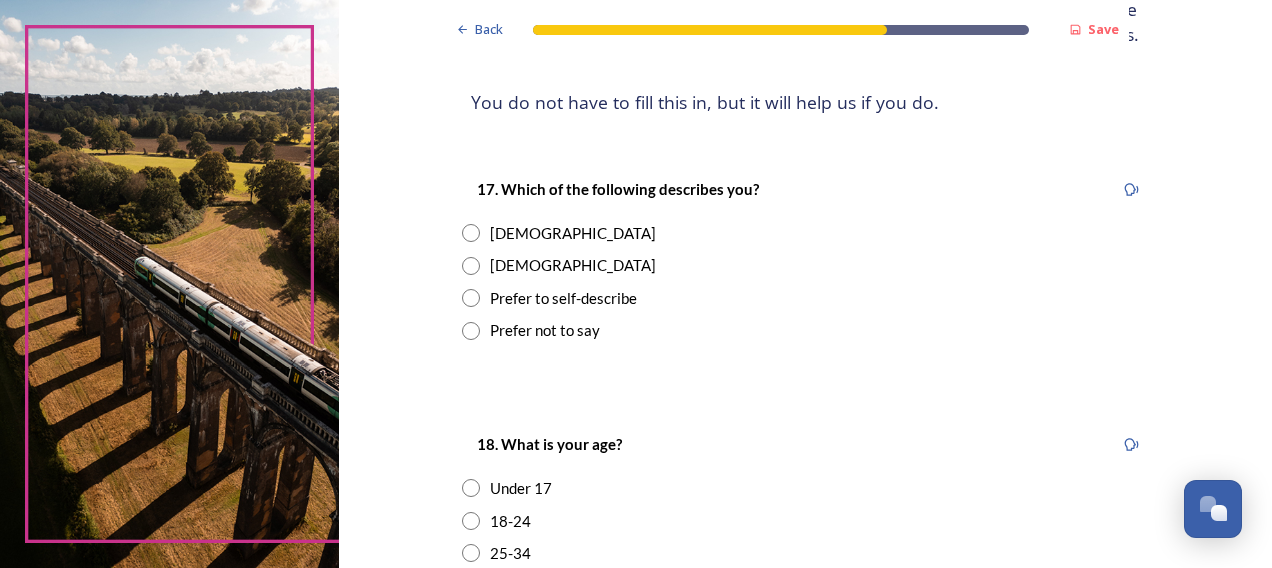 scroll, scrollTop: 256, scrollLeft: 0, axis: vertical 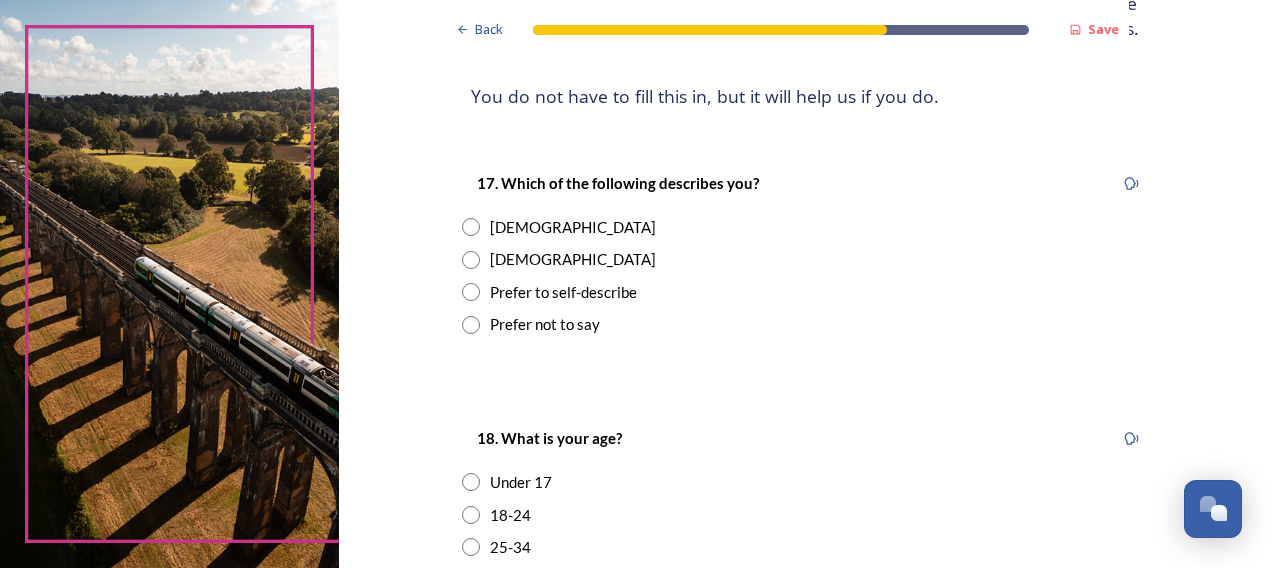 click at bounding box center [471, 227] 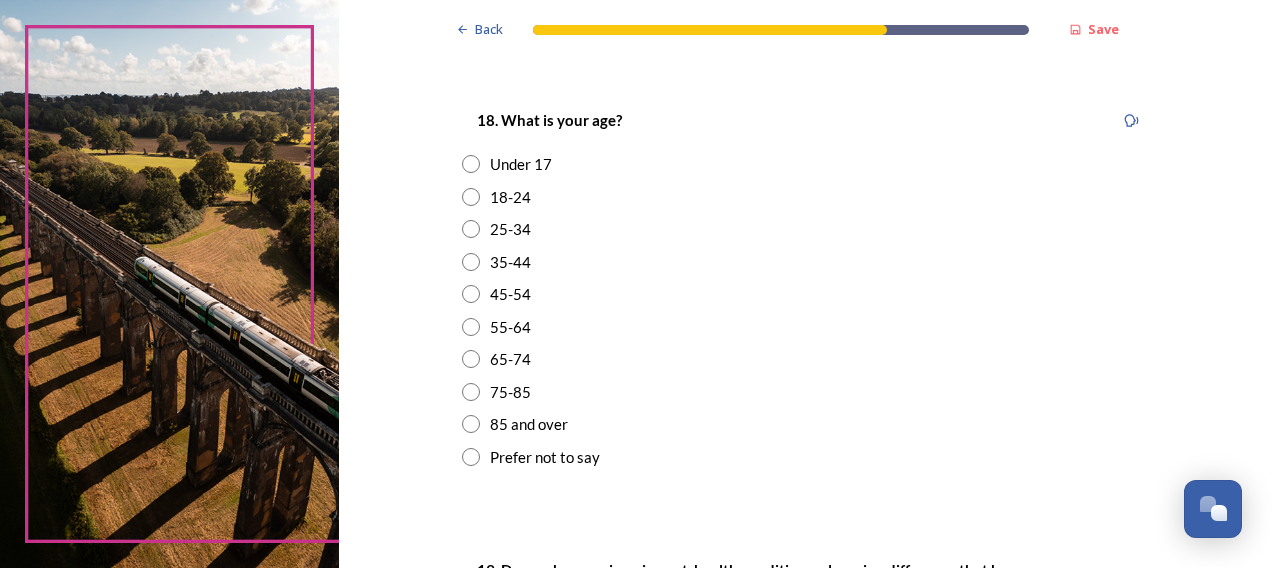 scroll, scrollTop: 577, scrollLeft: 0, axis: vertical 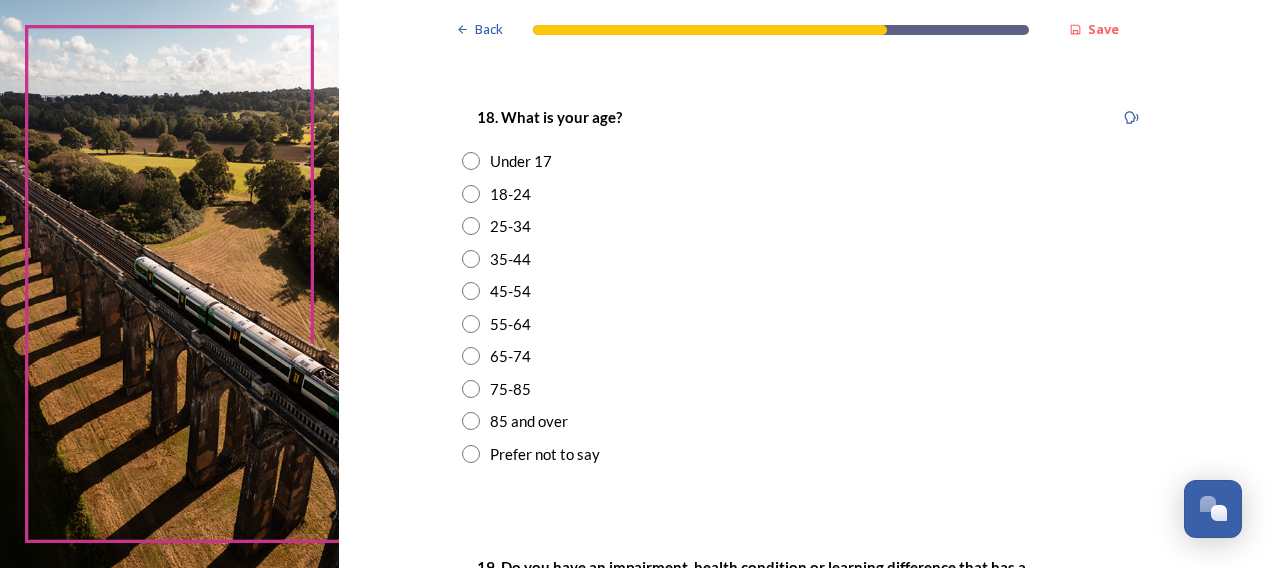 click at bounding box center [471, 324] 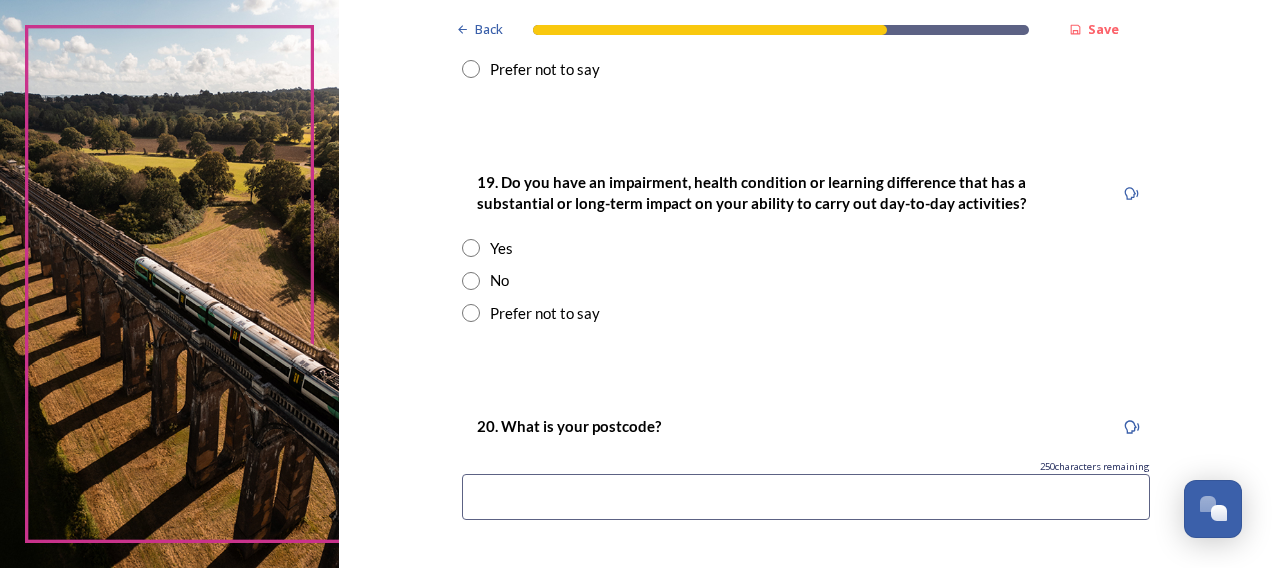 scroll, scrollTop: 968, scrollLeft: 0, axis: vertical 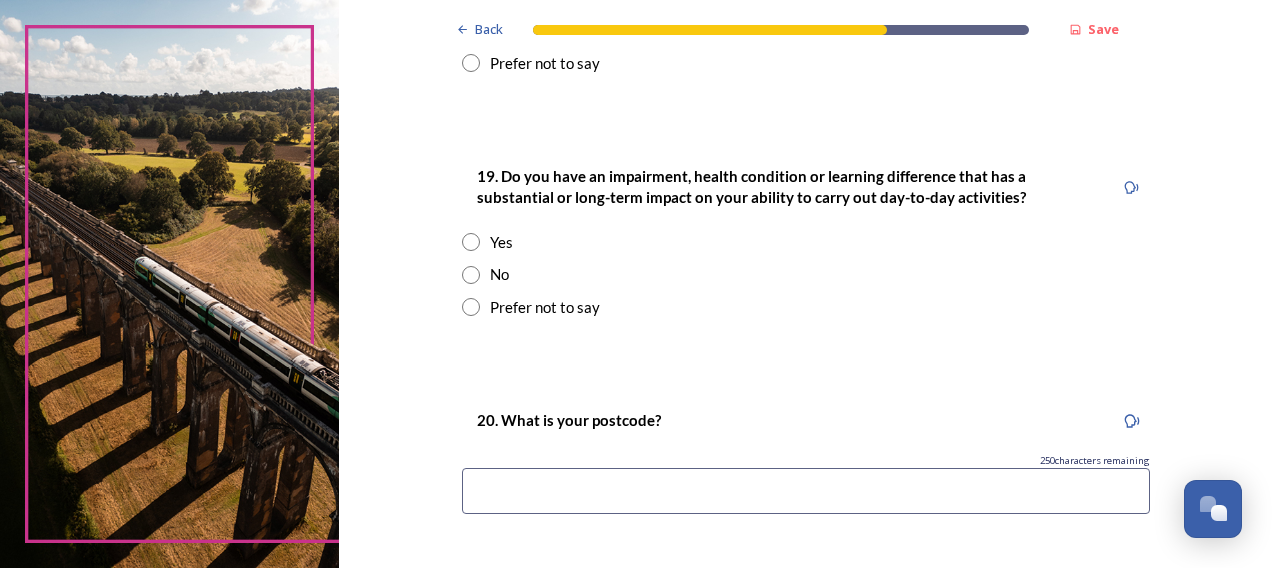 click at bounding box center [471, 275] 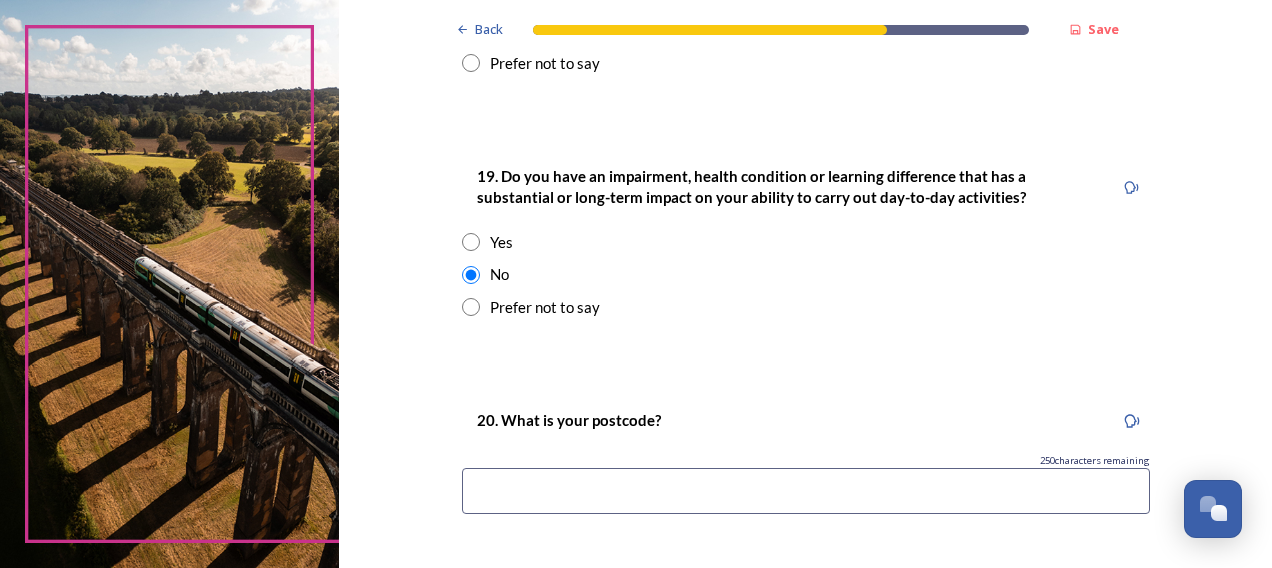 click at bounding box center (806, 491) 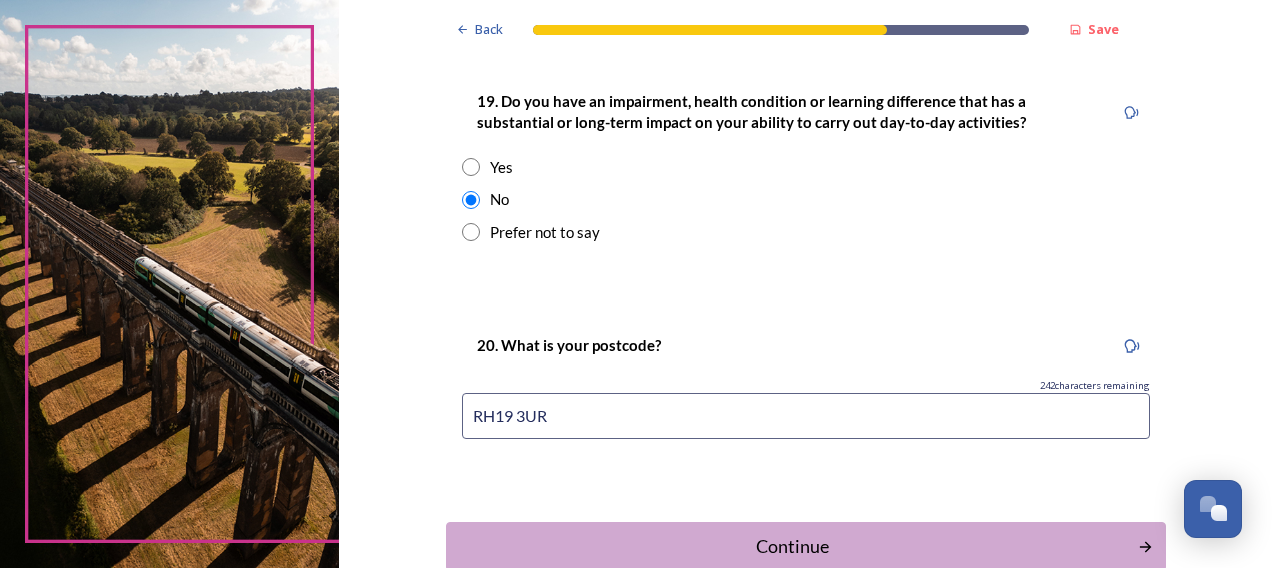 scroll, scrollTop: 1160, scrollLeft: 0, axis: vertical 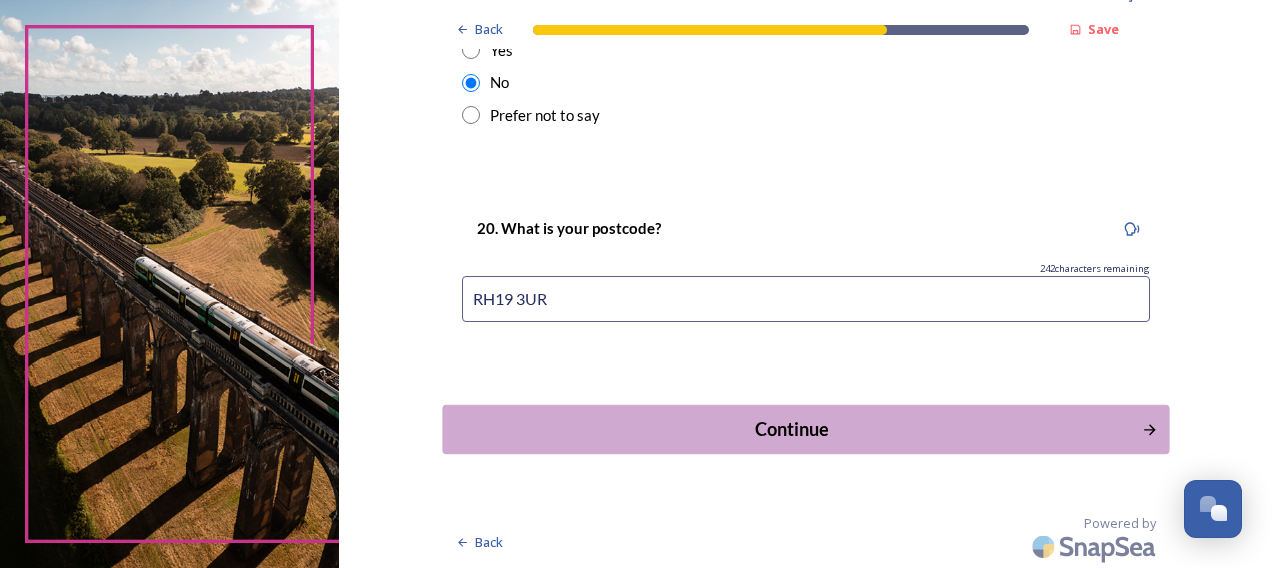type on "RH19 3UR" 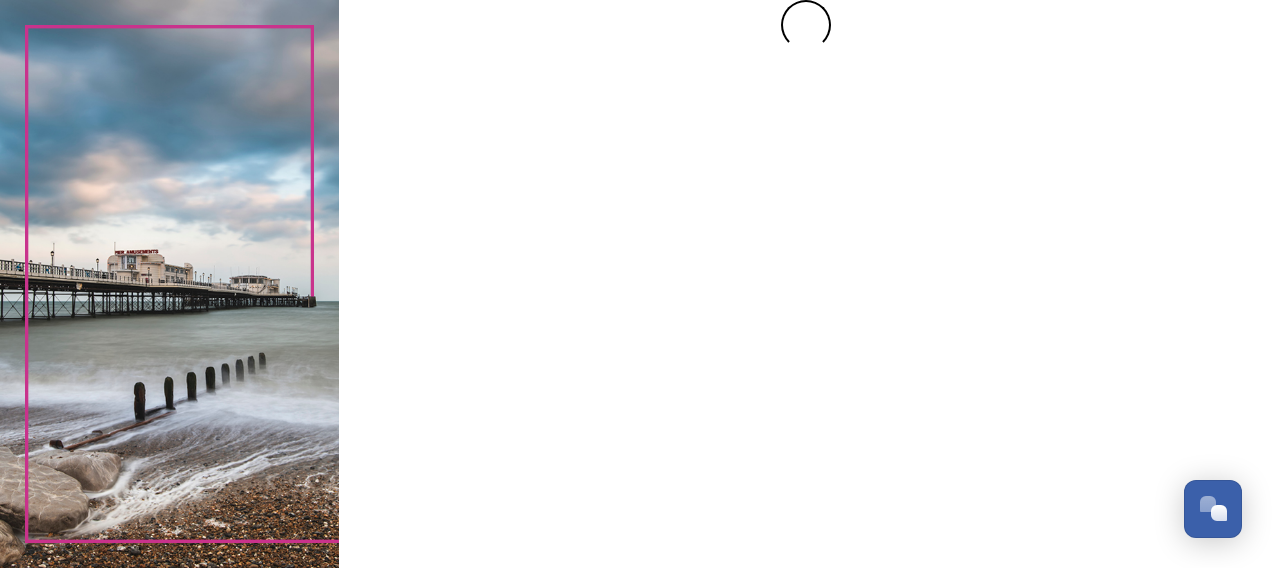 scroll, scrollTop: 0, scrollLeft: 0, axis: both 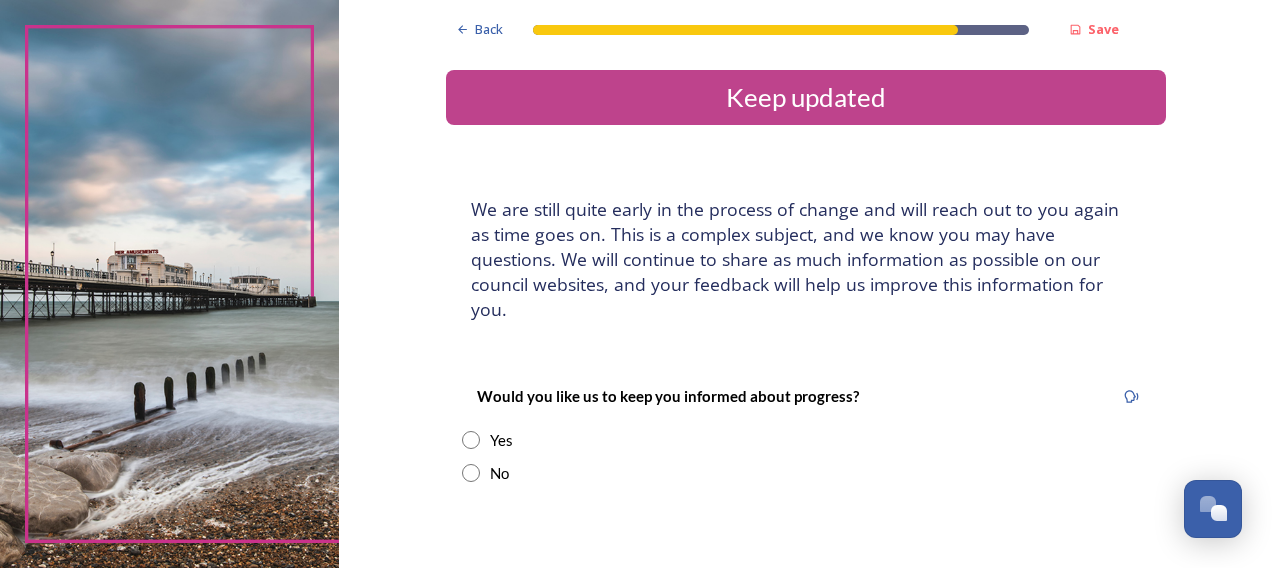 click at bounding box center [471, 440] 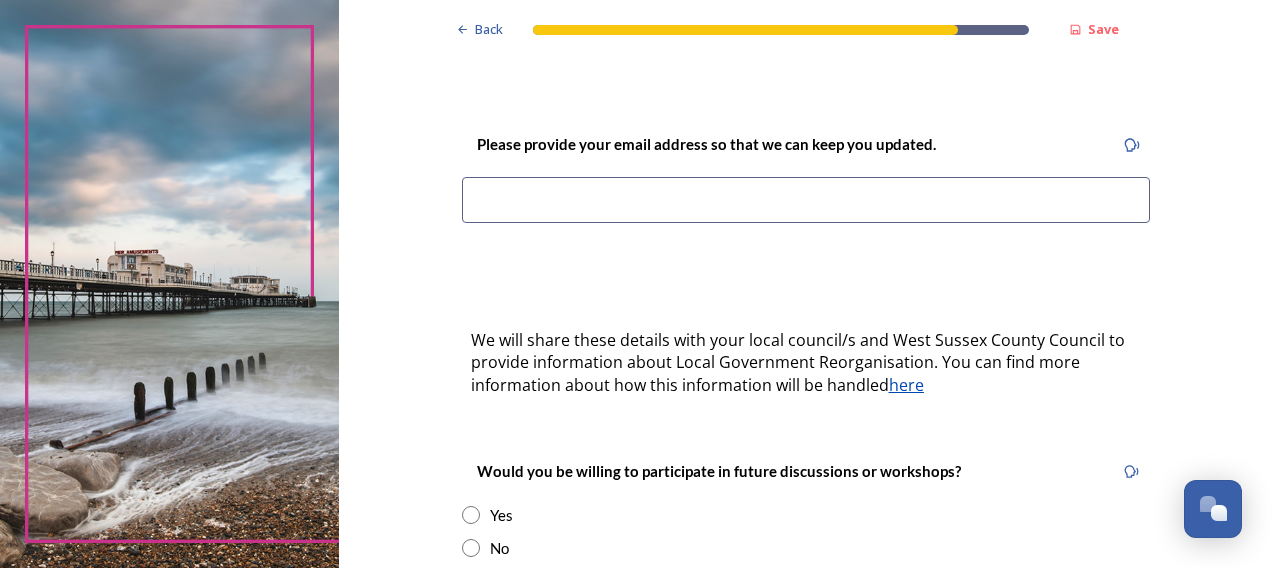 scroll, scrollTop: 445, scrollLeft: 0, axis: vertical 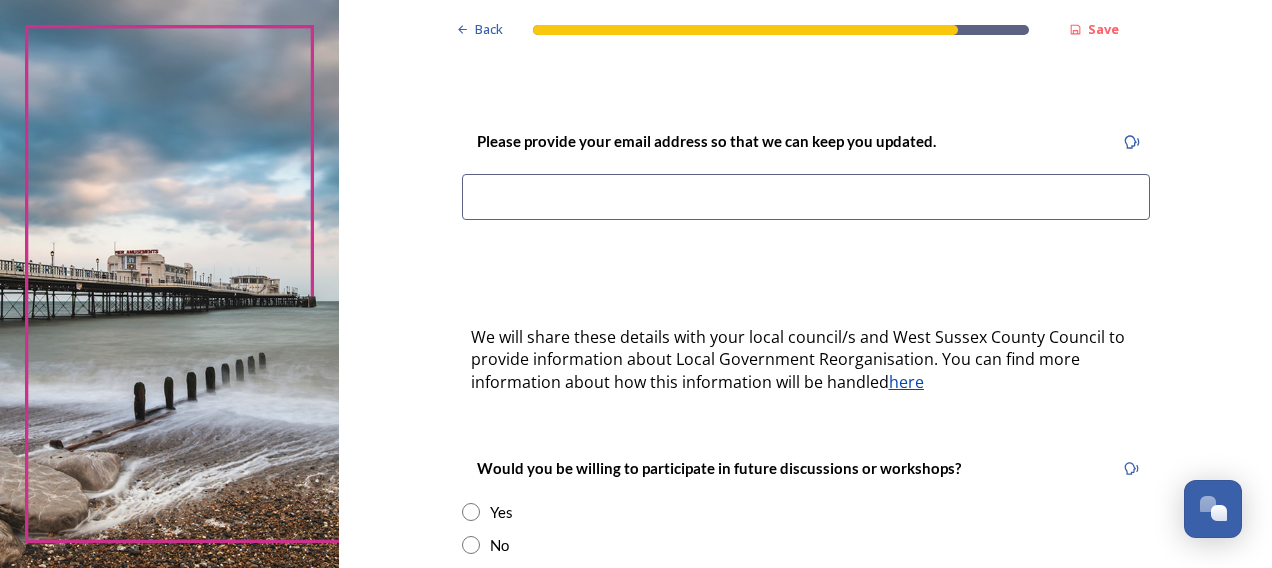 click at bounding box center [806, 197] 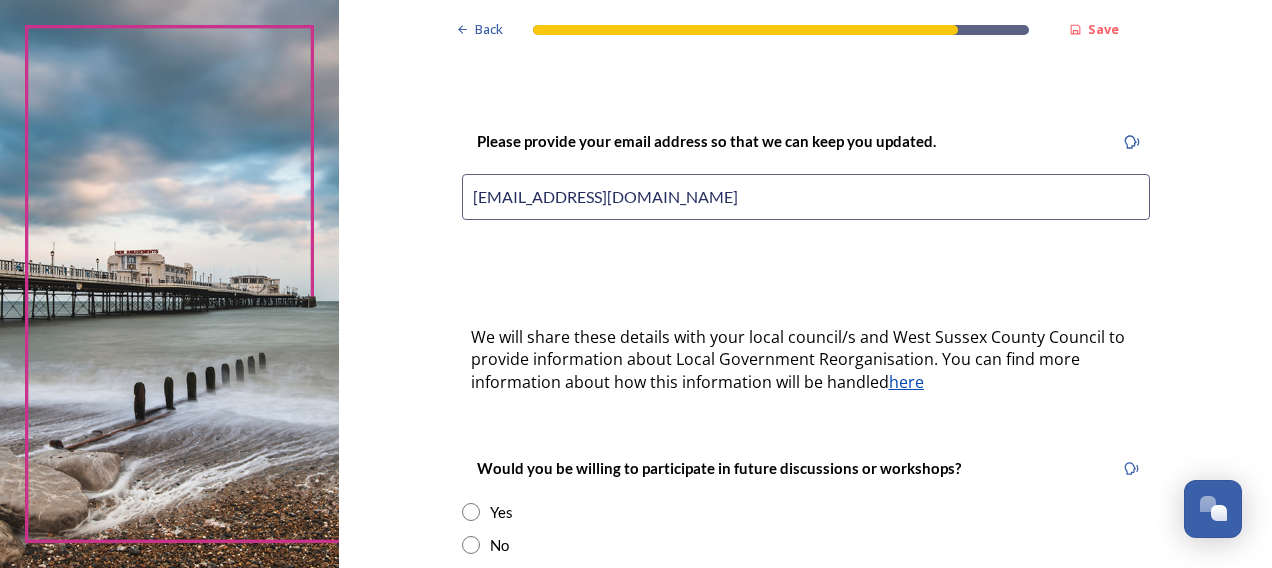 type on "mrslastwedding@gmail.com" 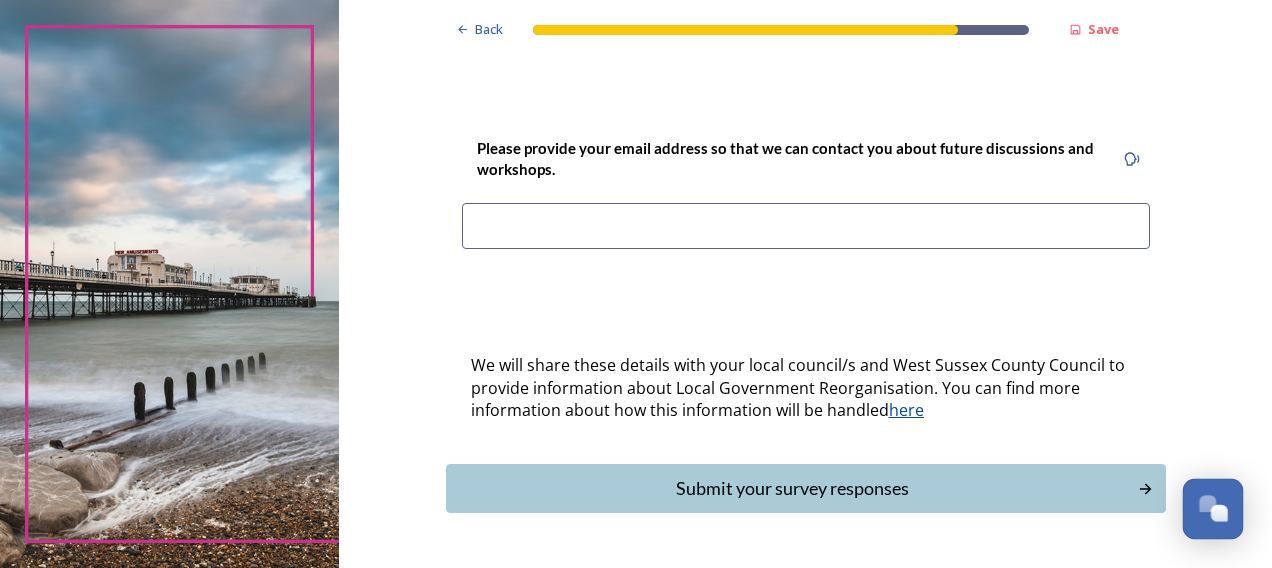 scroll, scrollTop: 979, scrollLeft: 0, axis: vertical 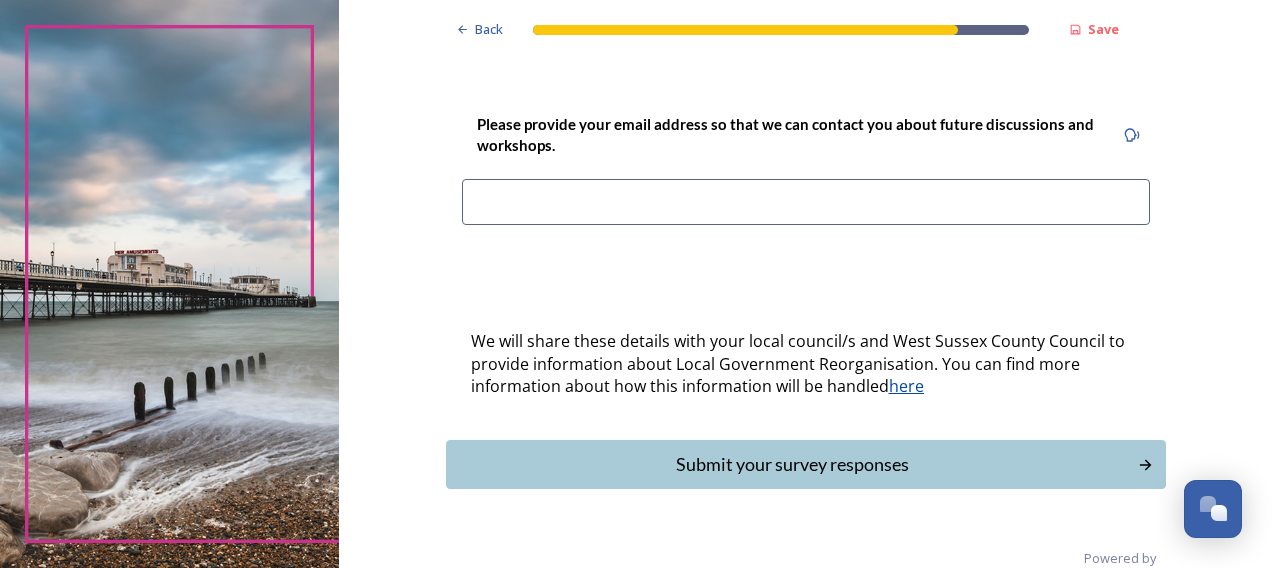click at bounding box center [806, 202] 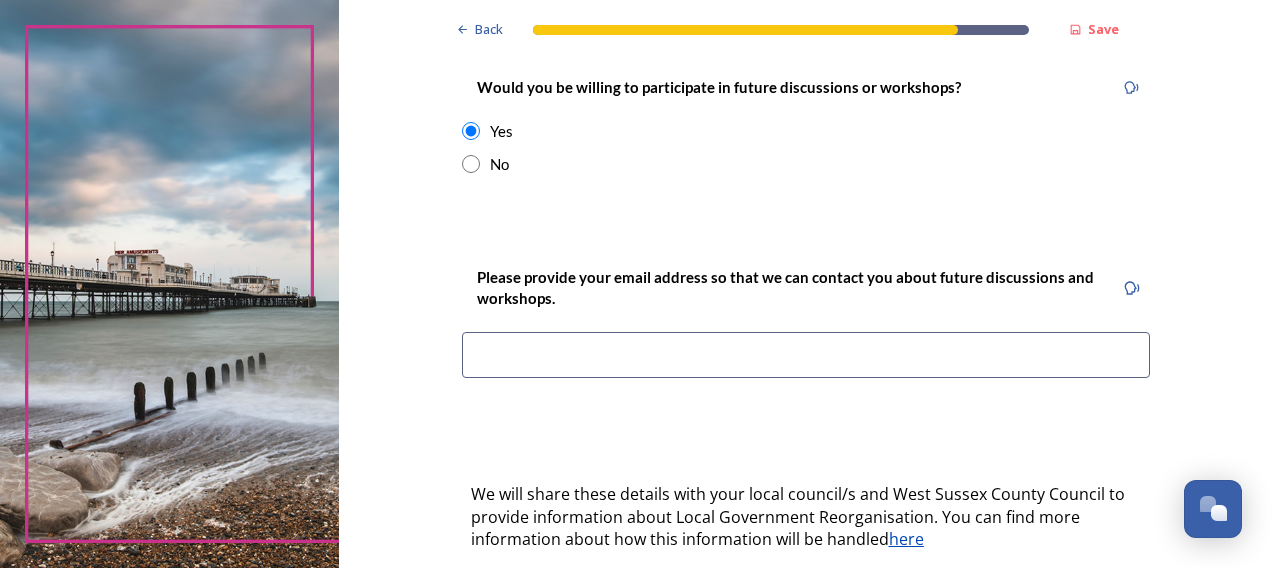 scroll, scrollTop: 828, scrollLeft: 0, axis: vertical 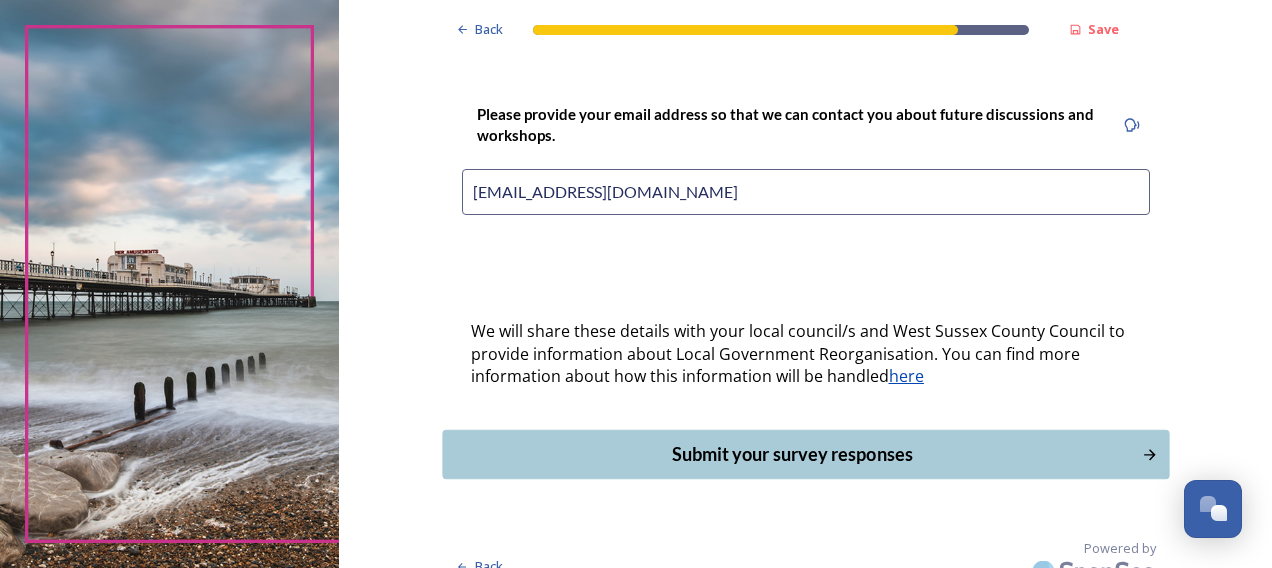 type on "mrslastwedding@gmail.com" 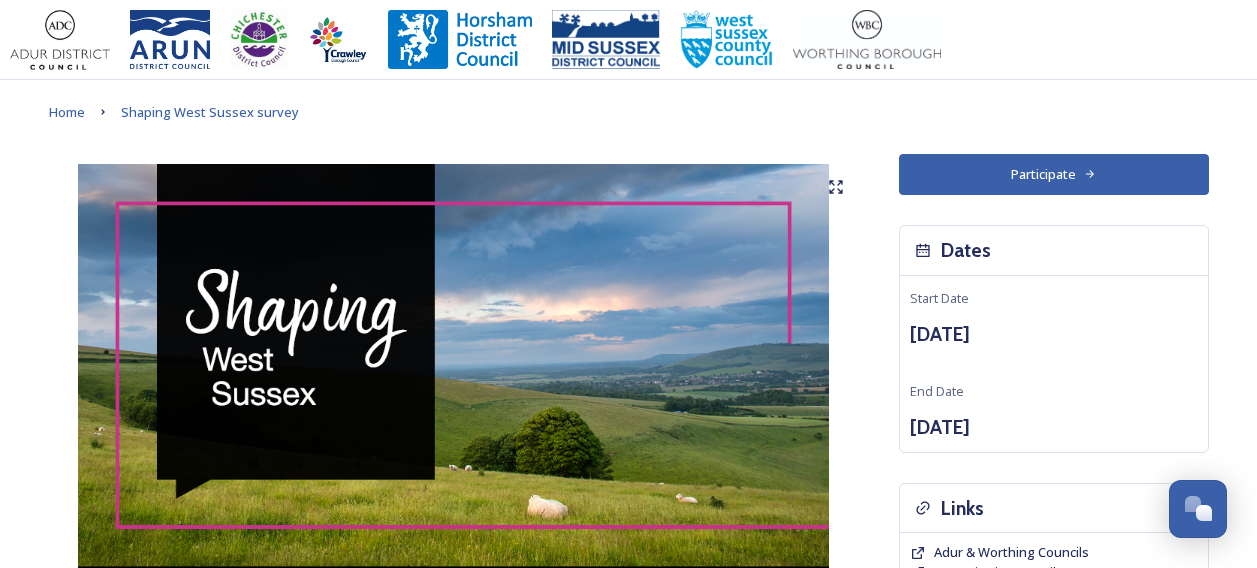 scroll, scrollTop: 14, scrollLeft: 0, axis: vertical 